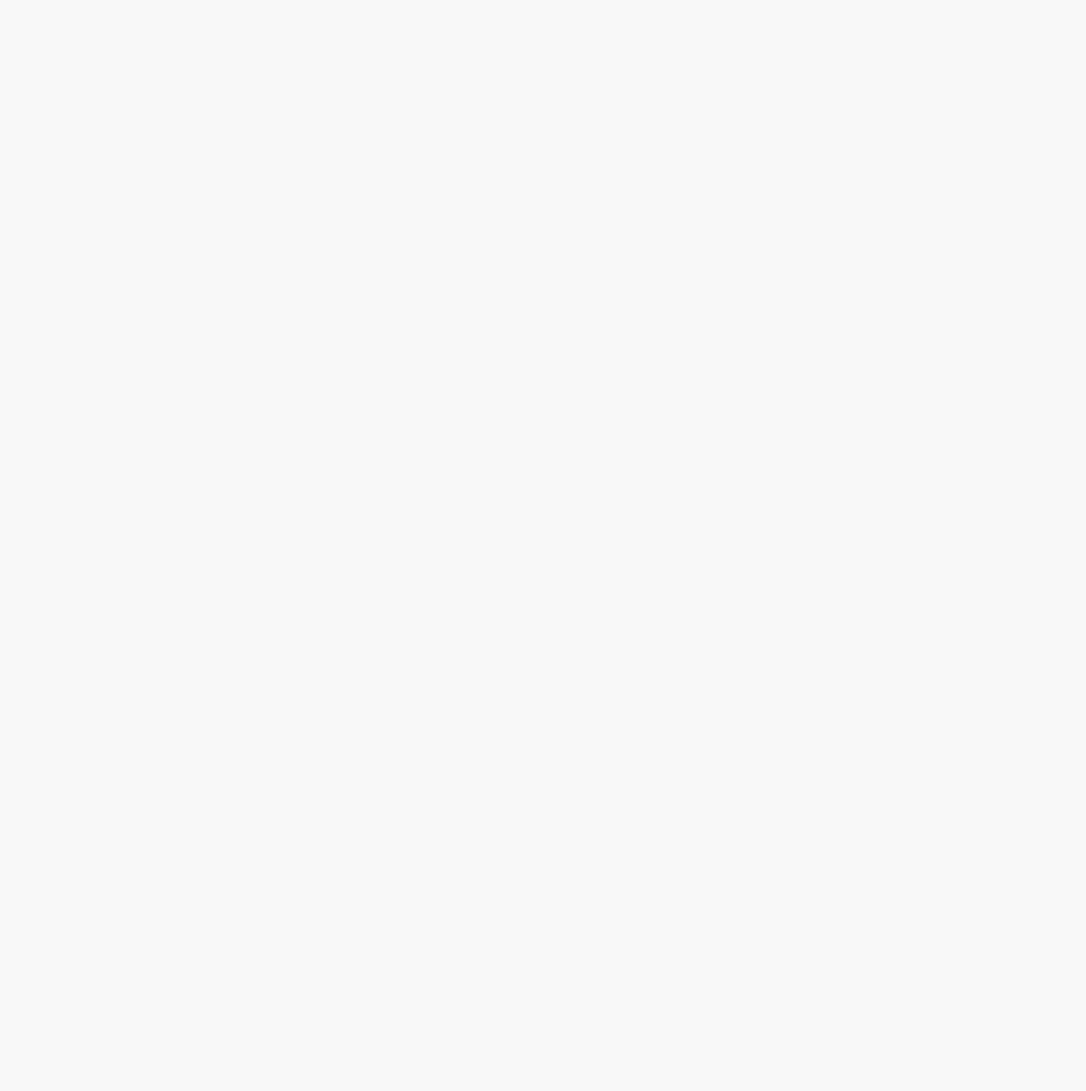 scroll, scrollTop: 0, scrollLeft: 0, axis: both 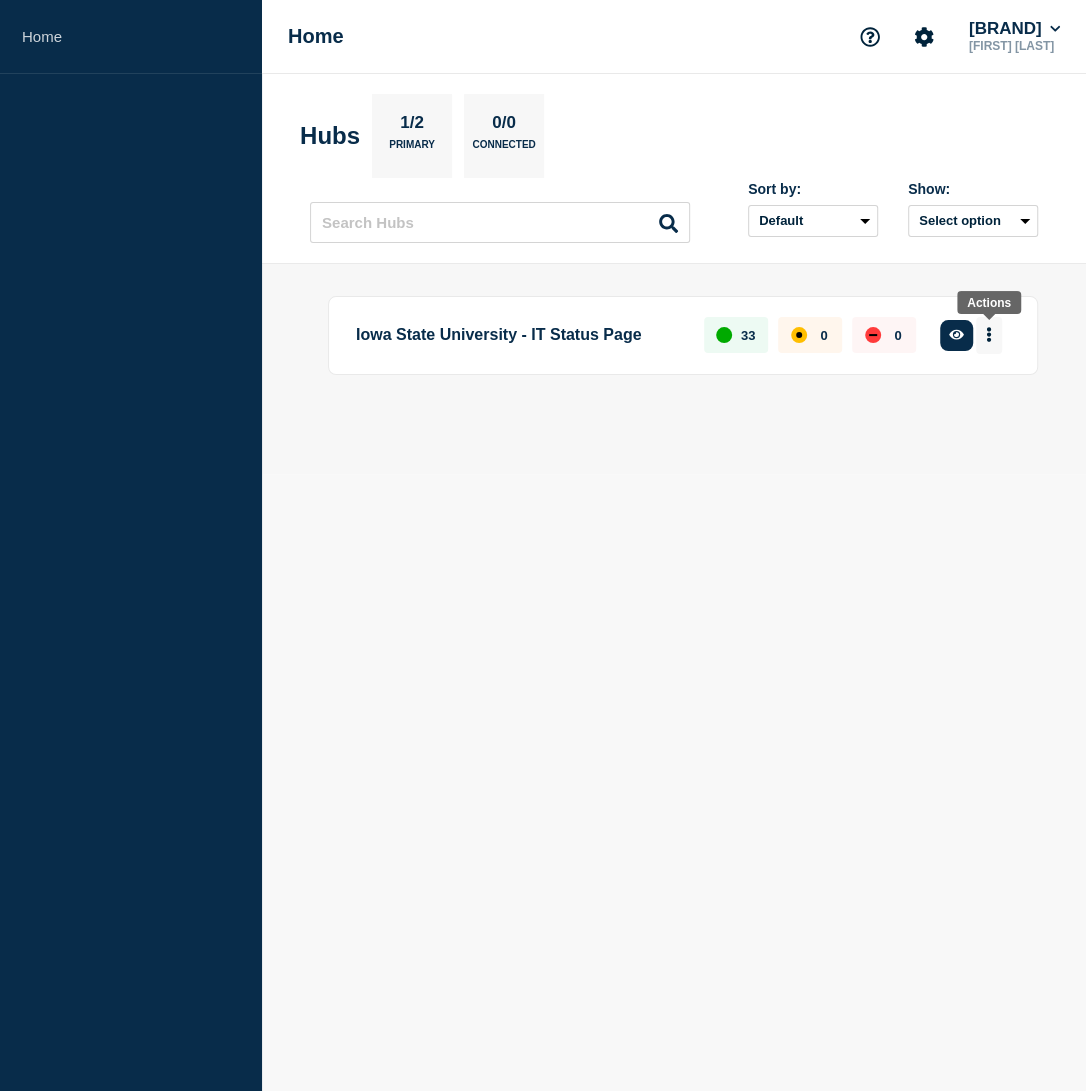 click 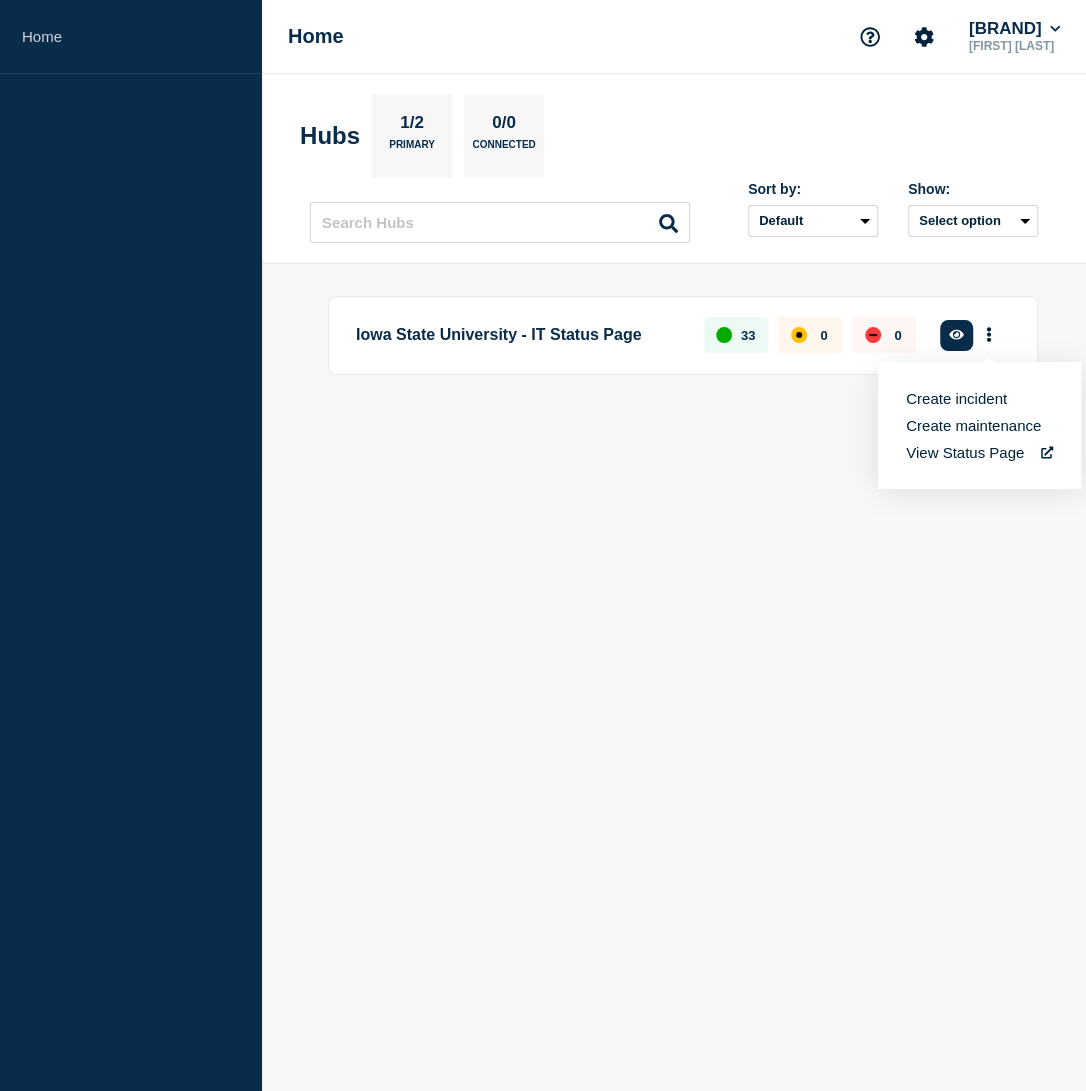click on "Create maintenance" at bounding box center [973, 425] 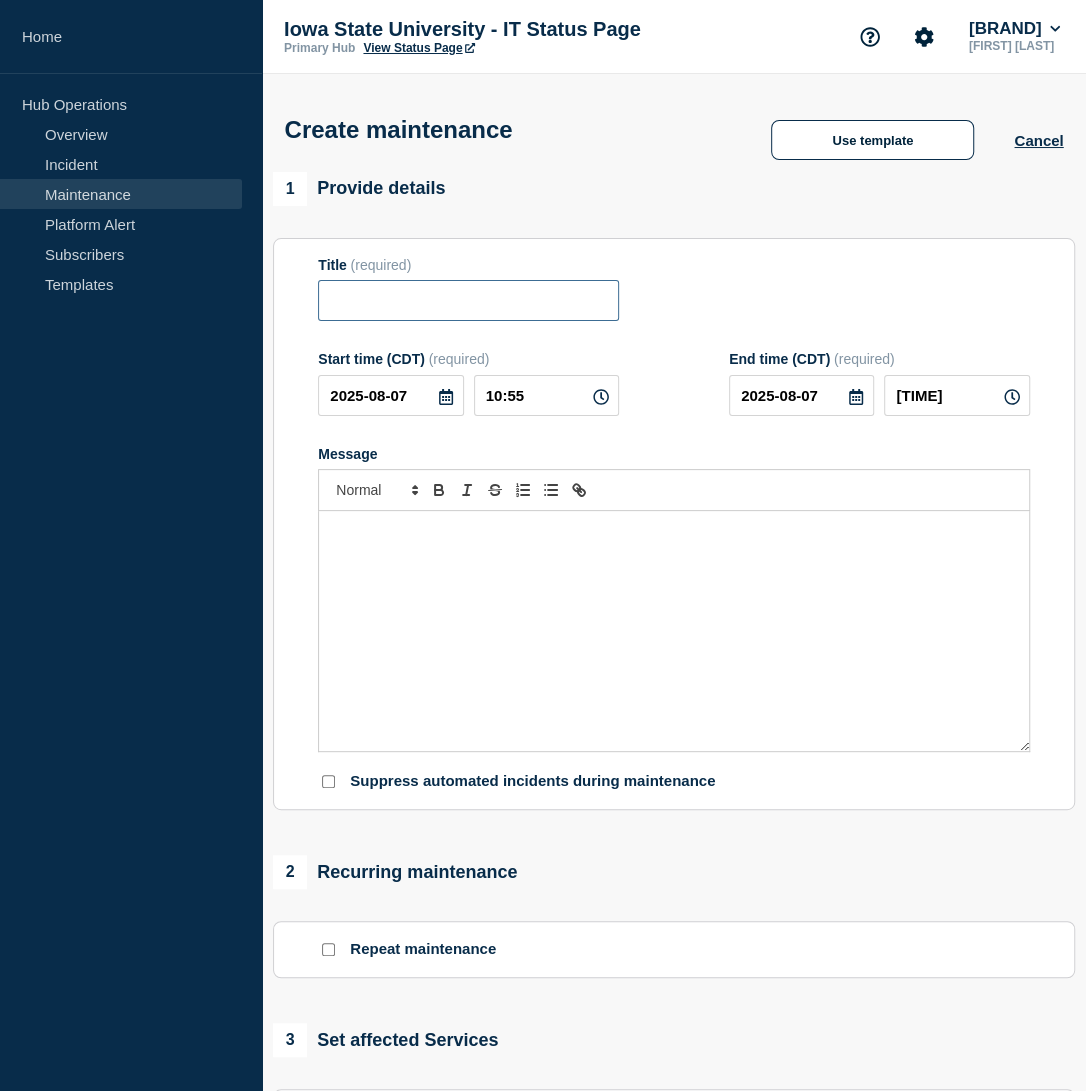 click at bounding box center (468, 300) 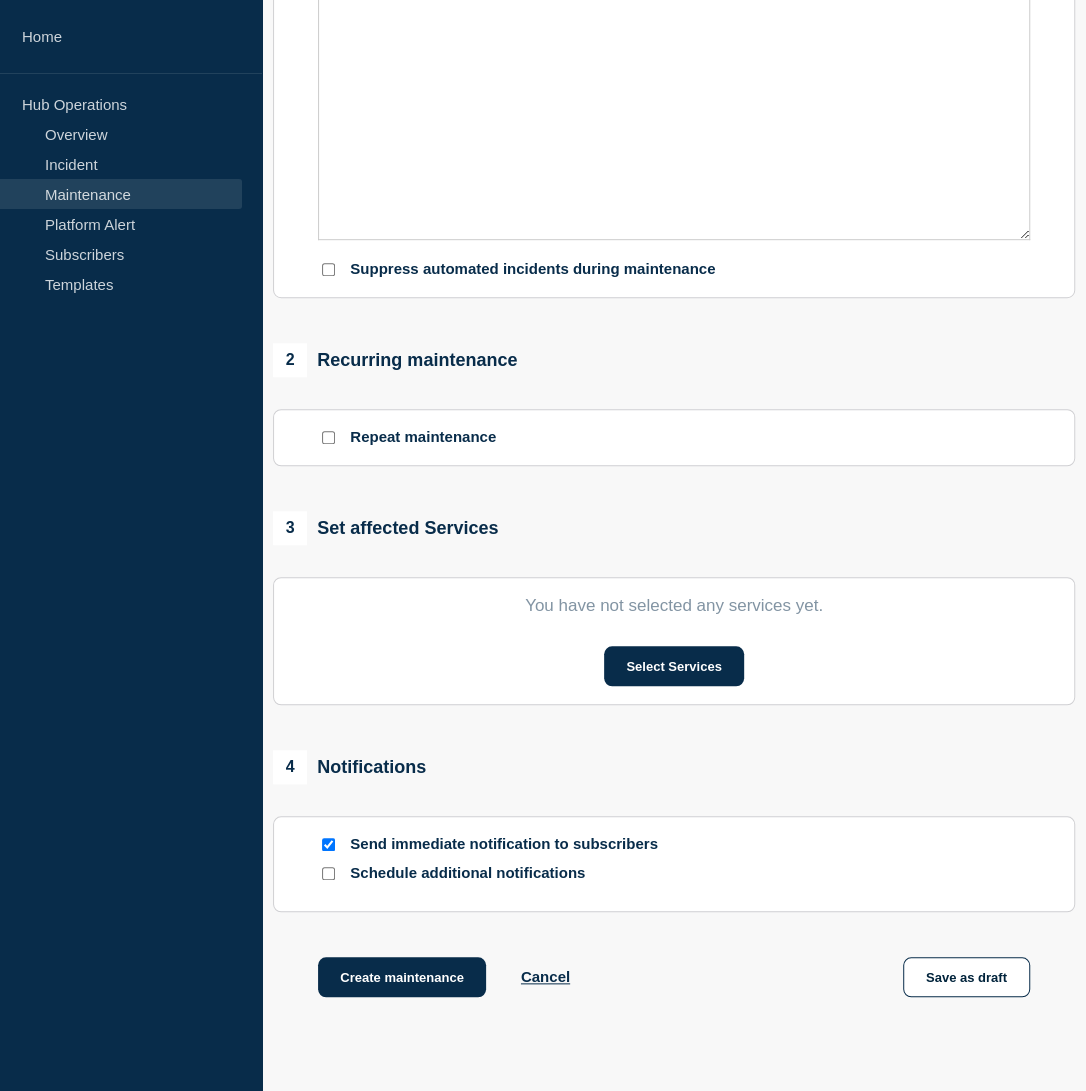 scroll, scrollTop: 527, scrollLeft: 0, axis: vertical 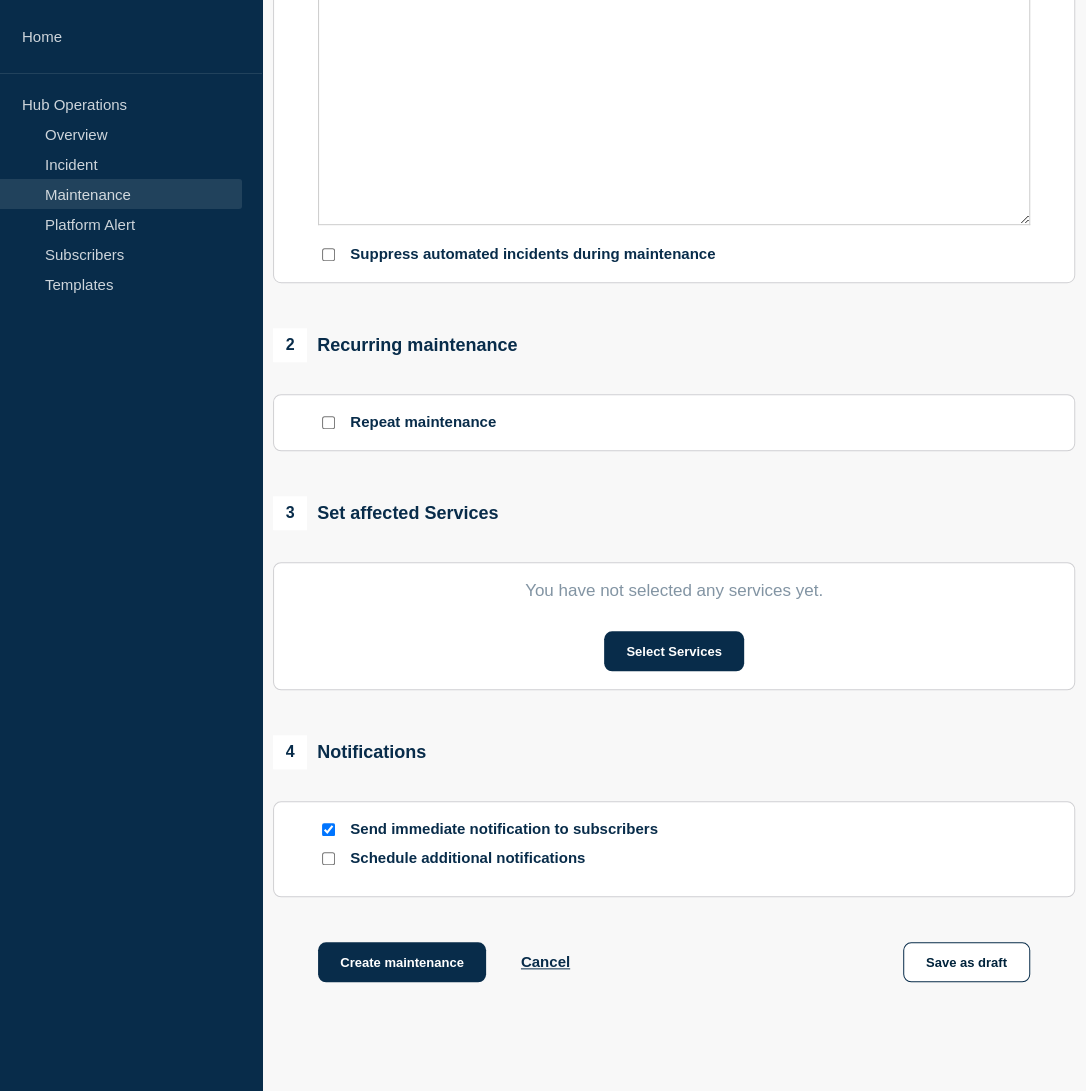 click at bounding box center [328, 829] 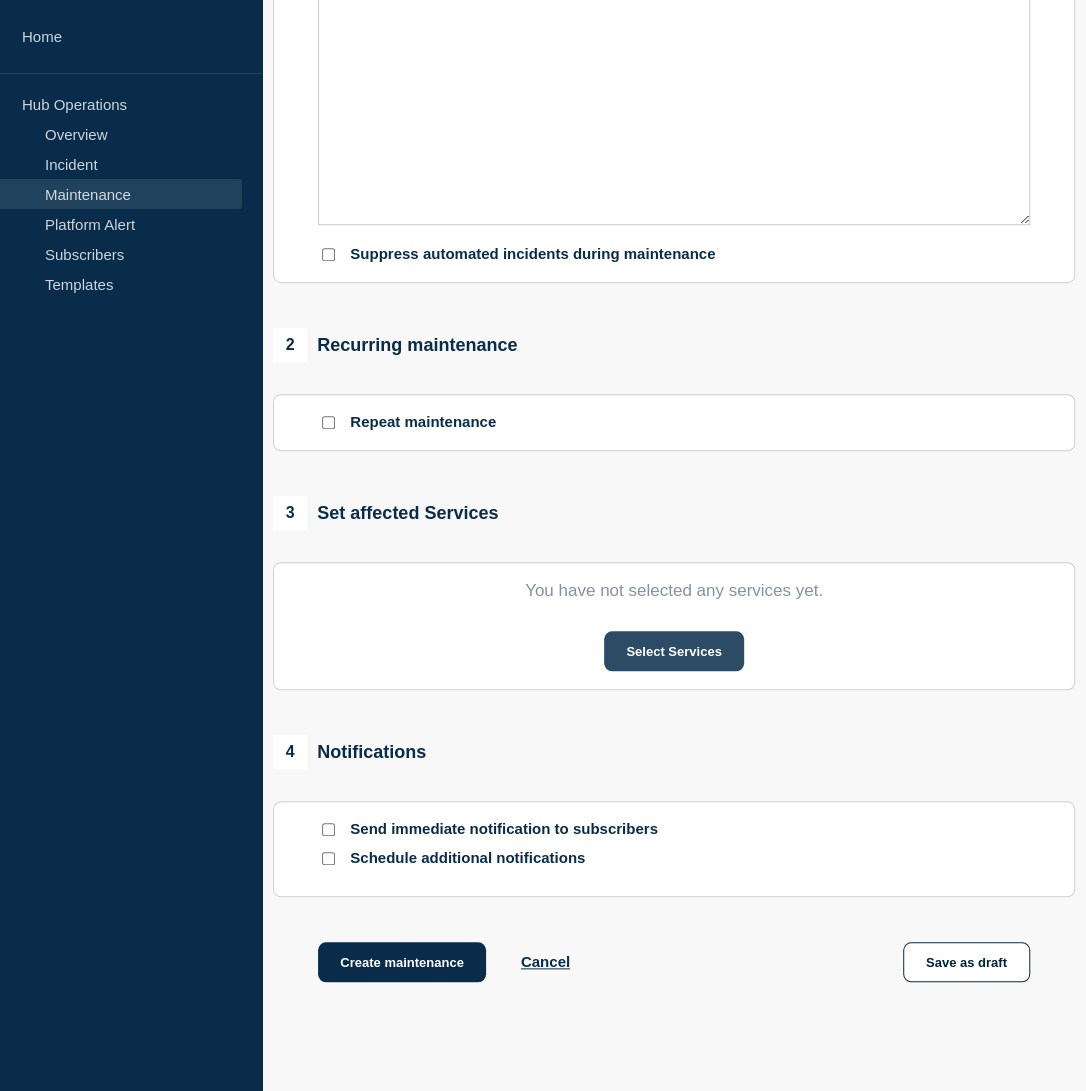 click on "Select Services" at bounding box center [673, 651] 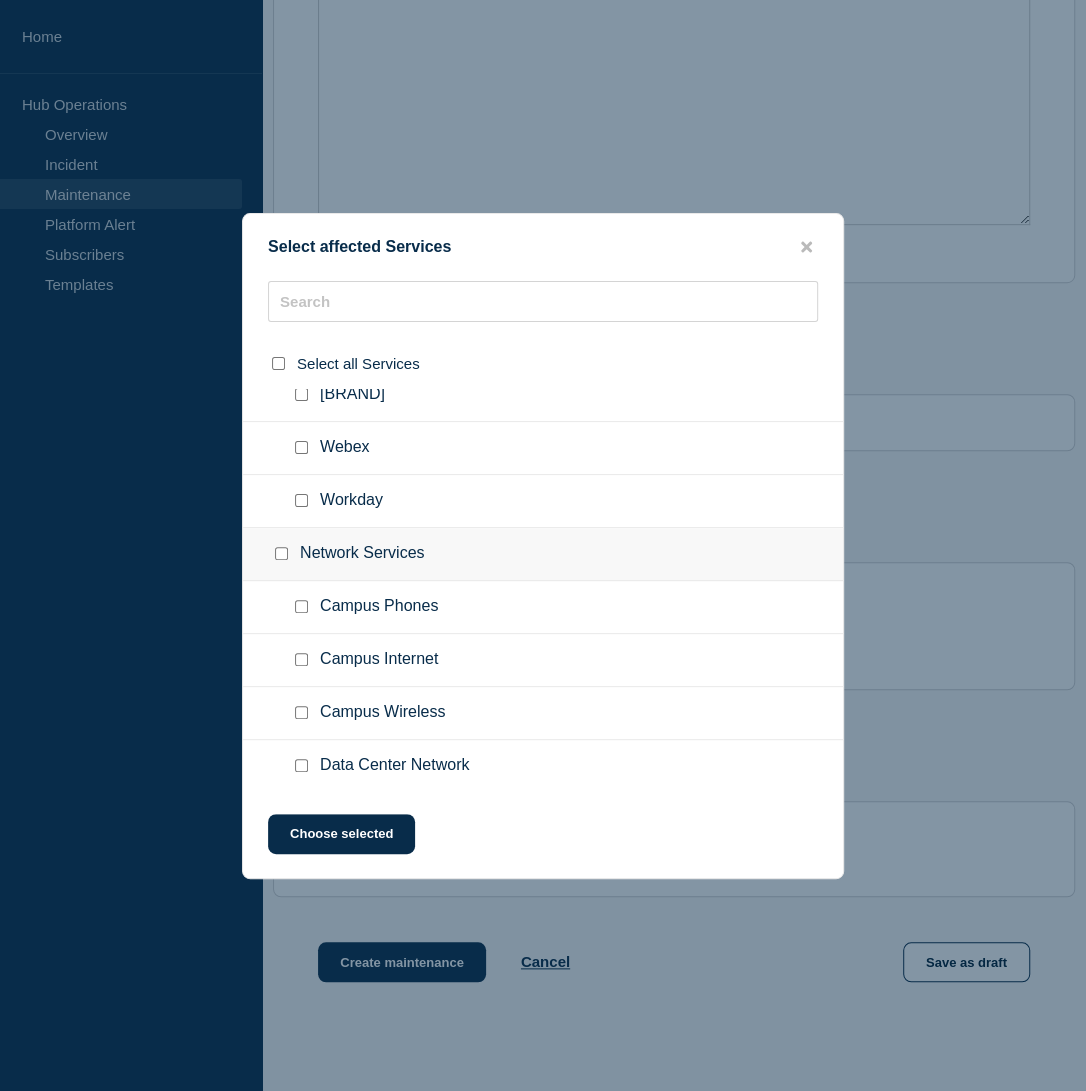 scroll, scrollTop: 653, scrollLeft: 0, axis: vertical 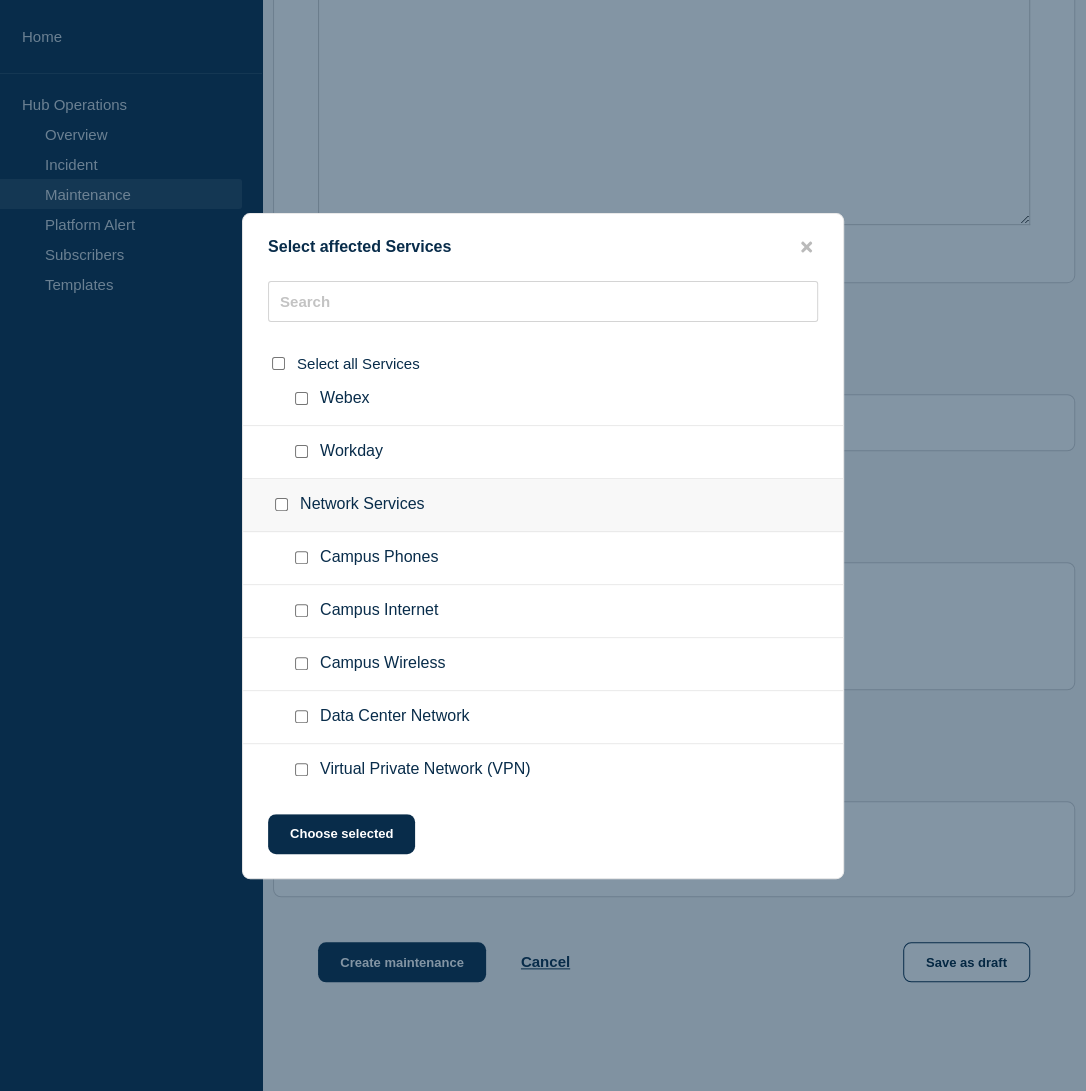 click at bounding box center (301, 557) 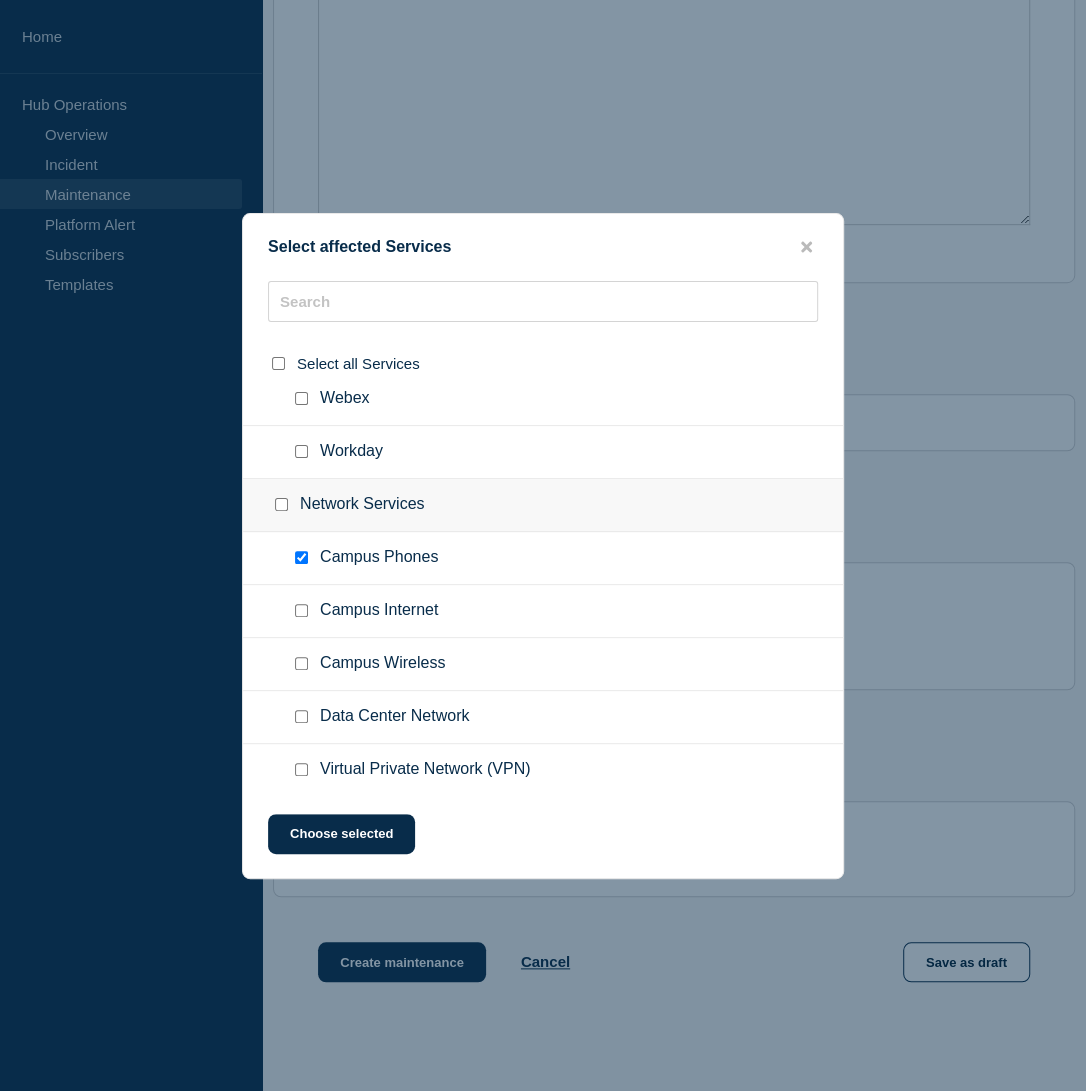 click at bounding box center (301, 610) 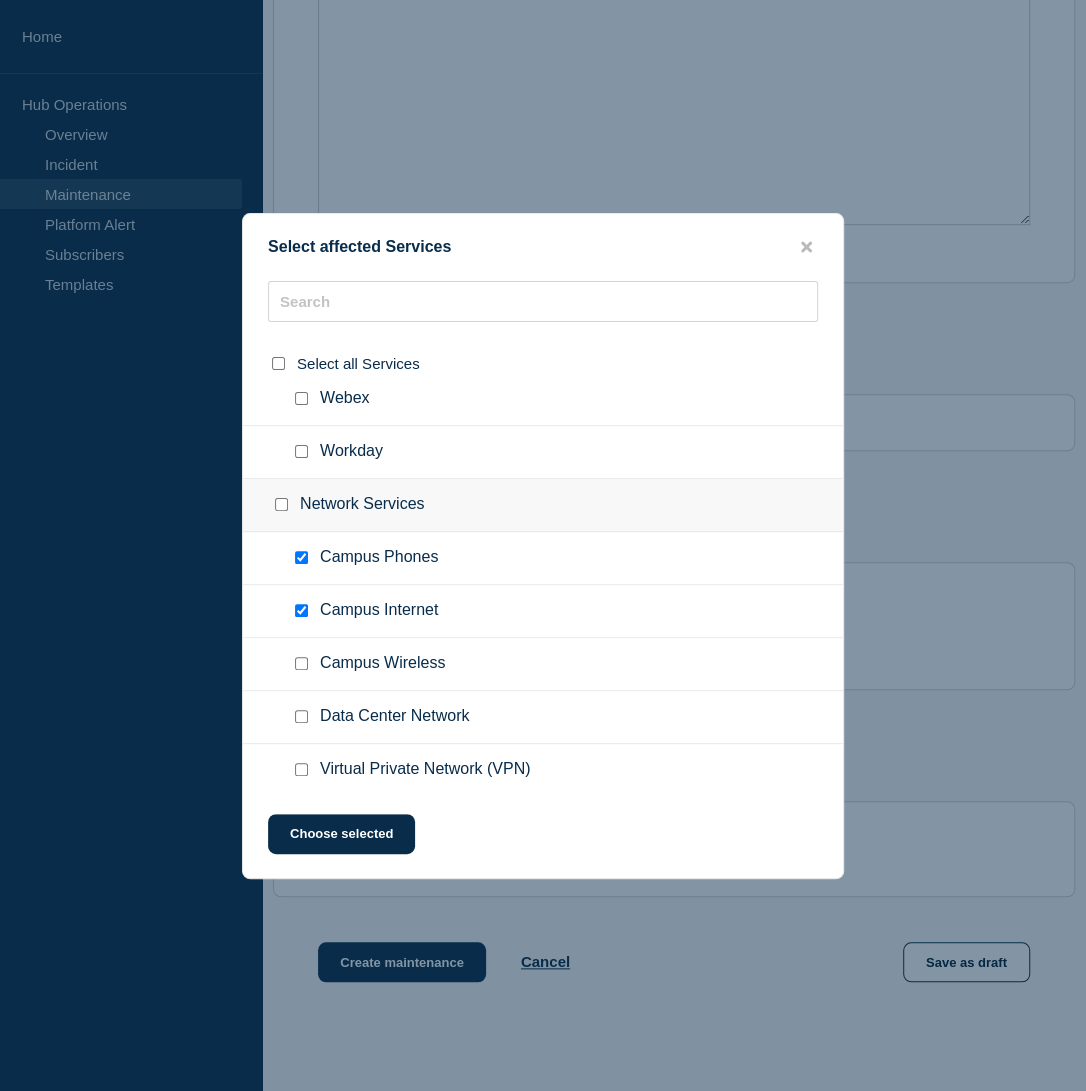 click at bounding box center (301, 663) 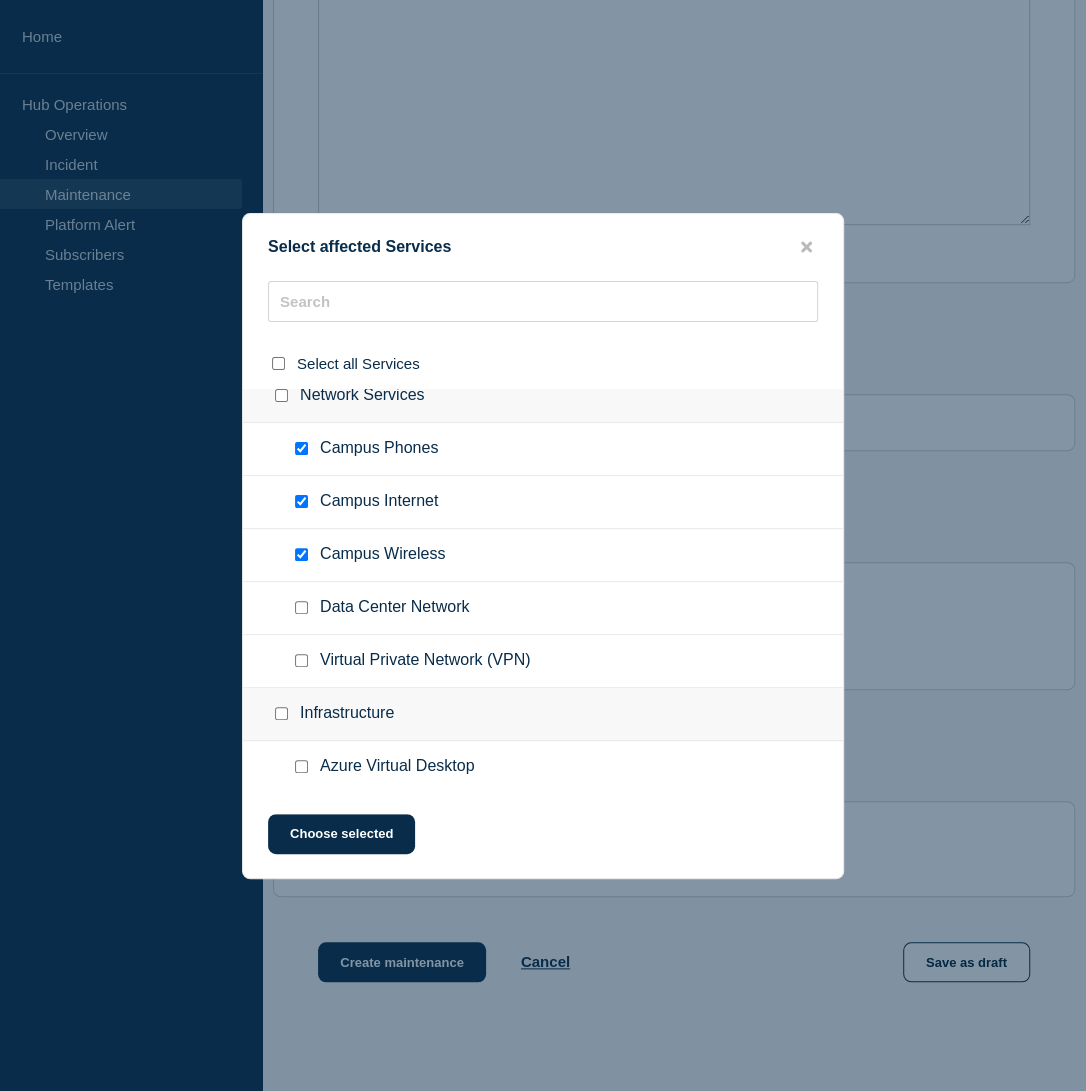 scroll, scrollTop: 870, scrollLeft: 0, axis: vertical 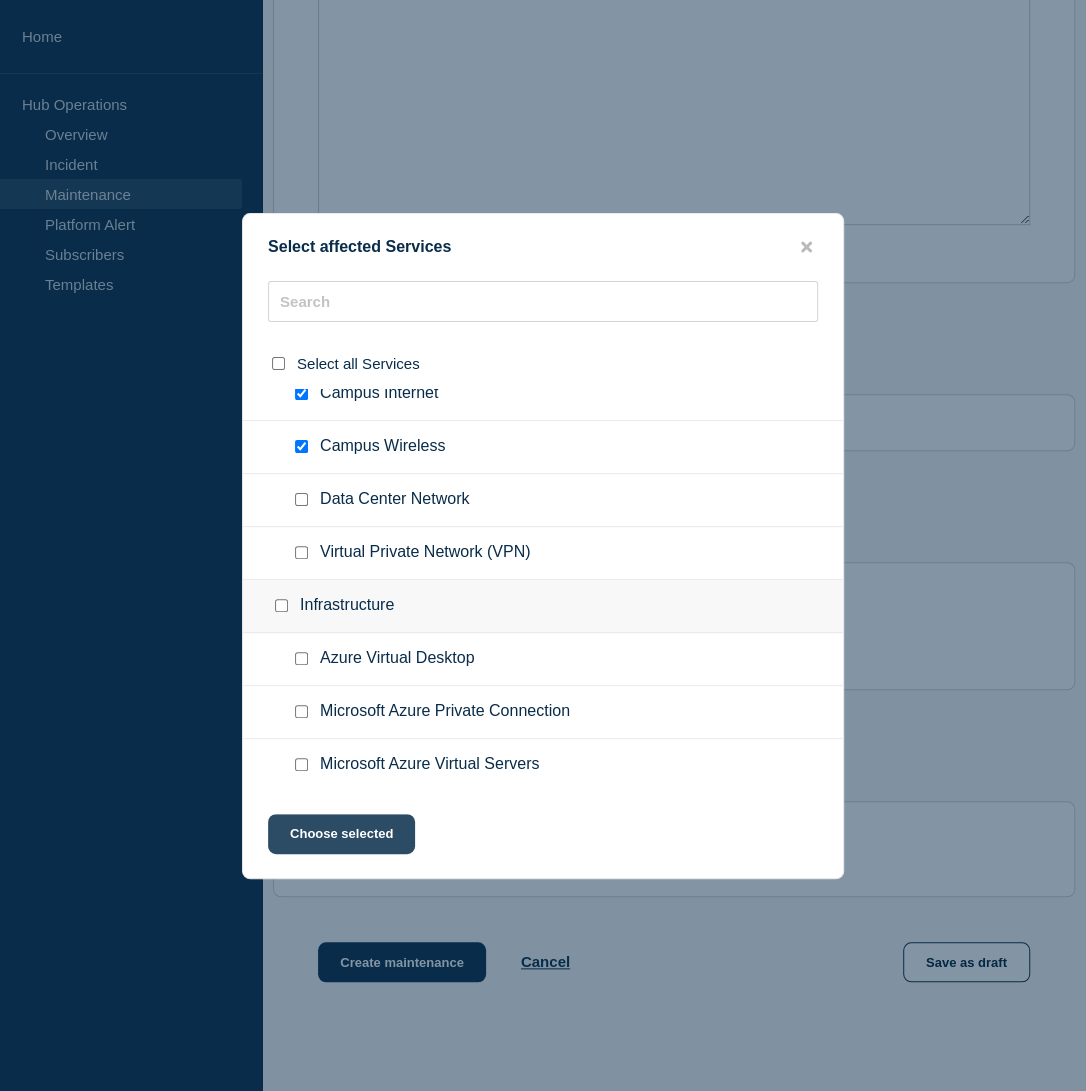 click on "Choose selected" 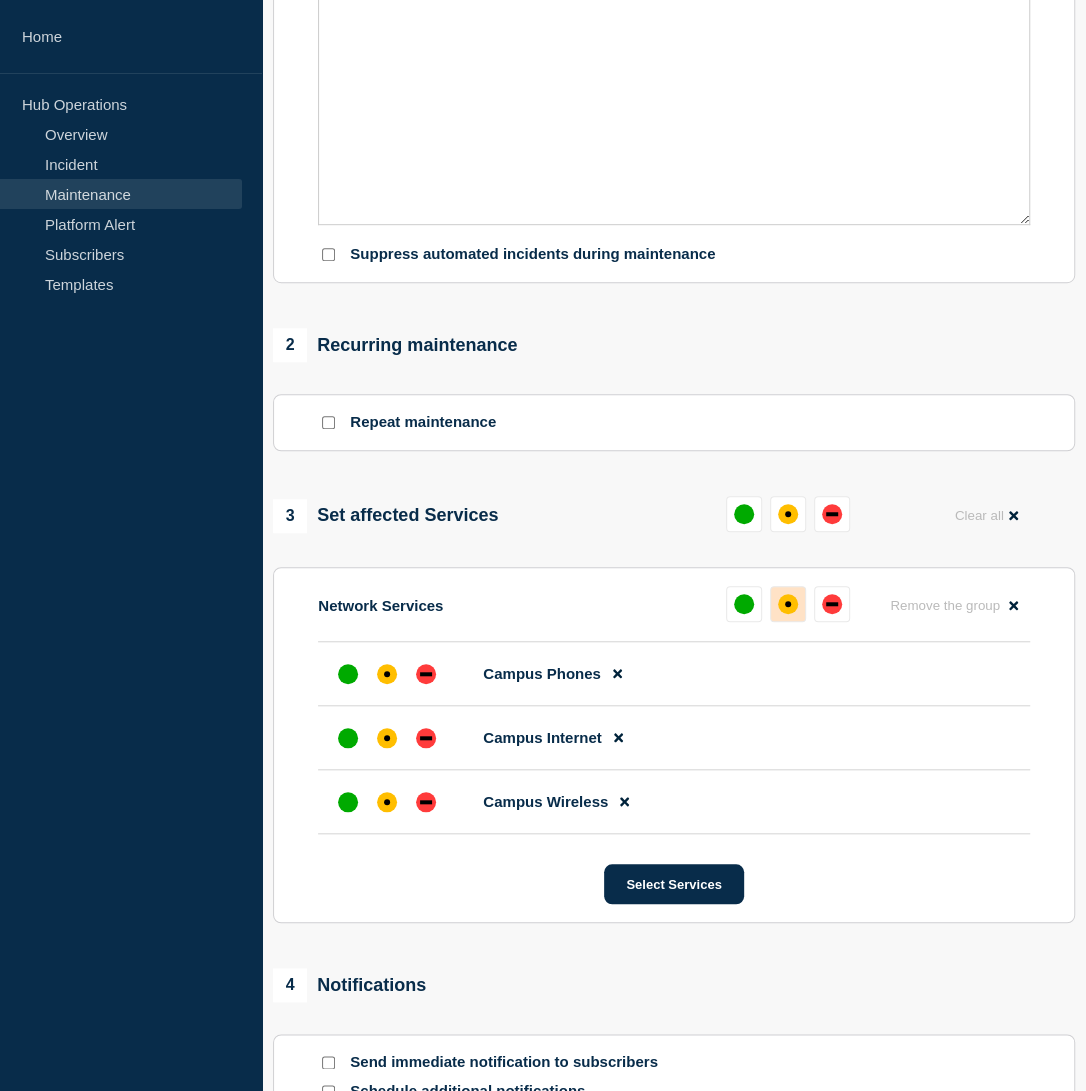 click at bounding box center (788, 604) 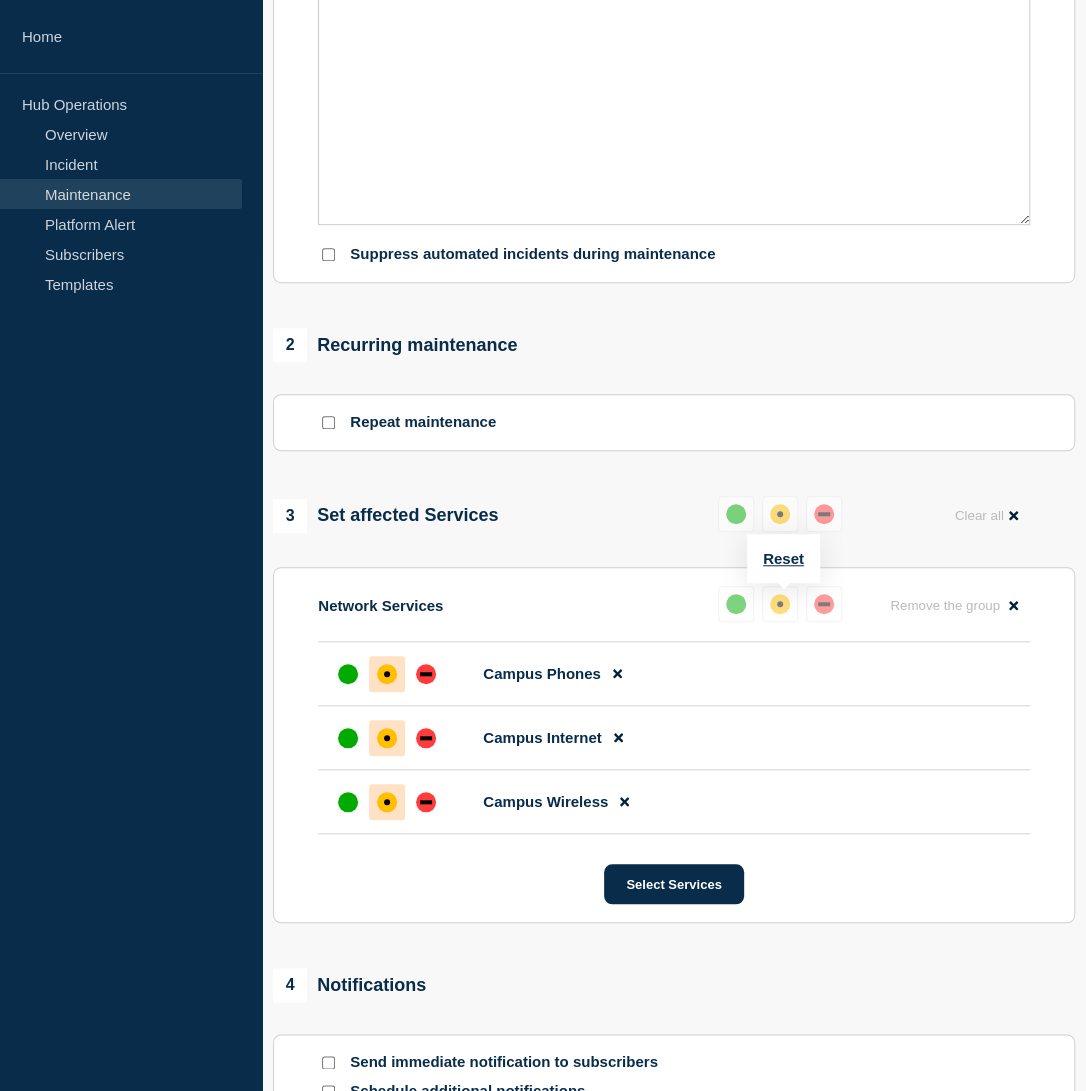 click at bounding box center [736, 604] 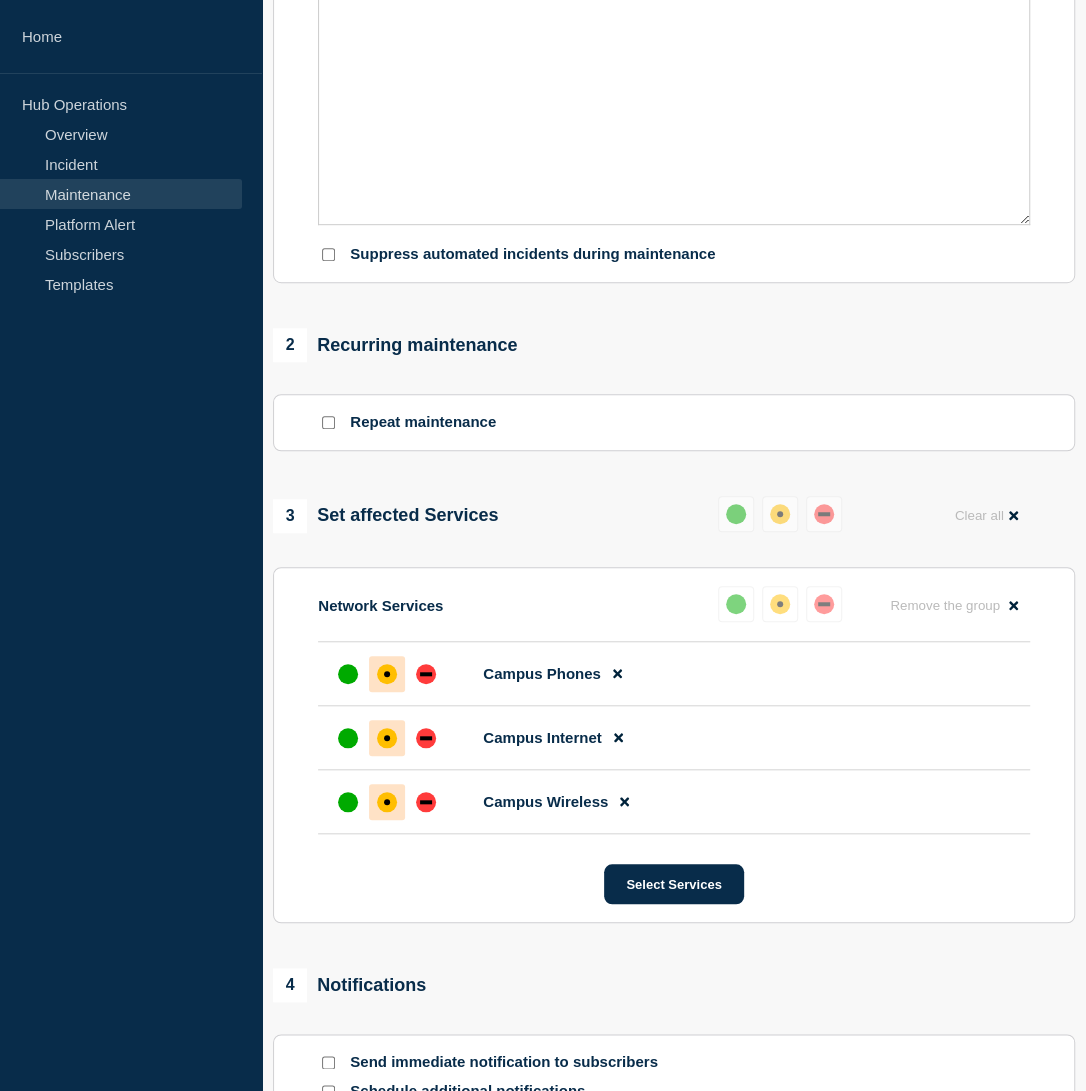 click at bounding box center (736, 604) 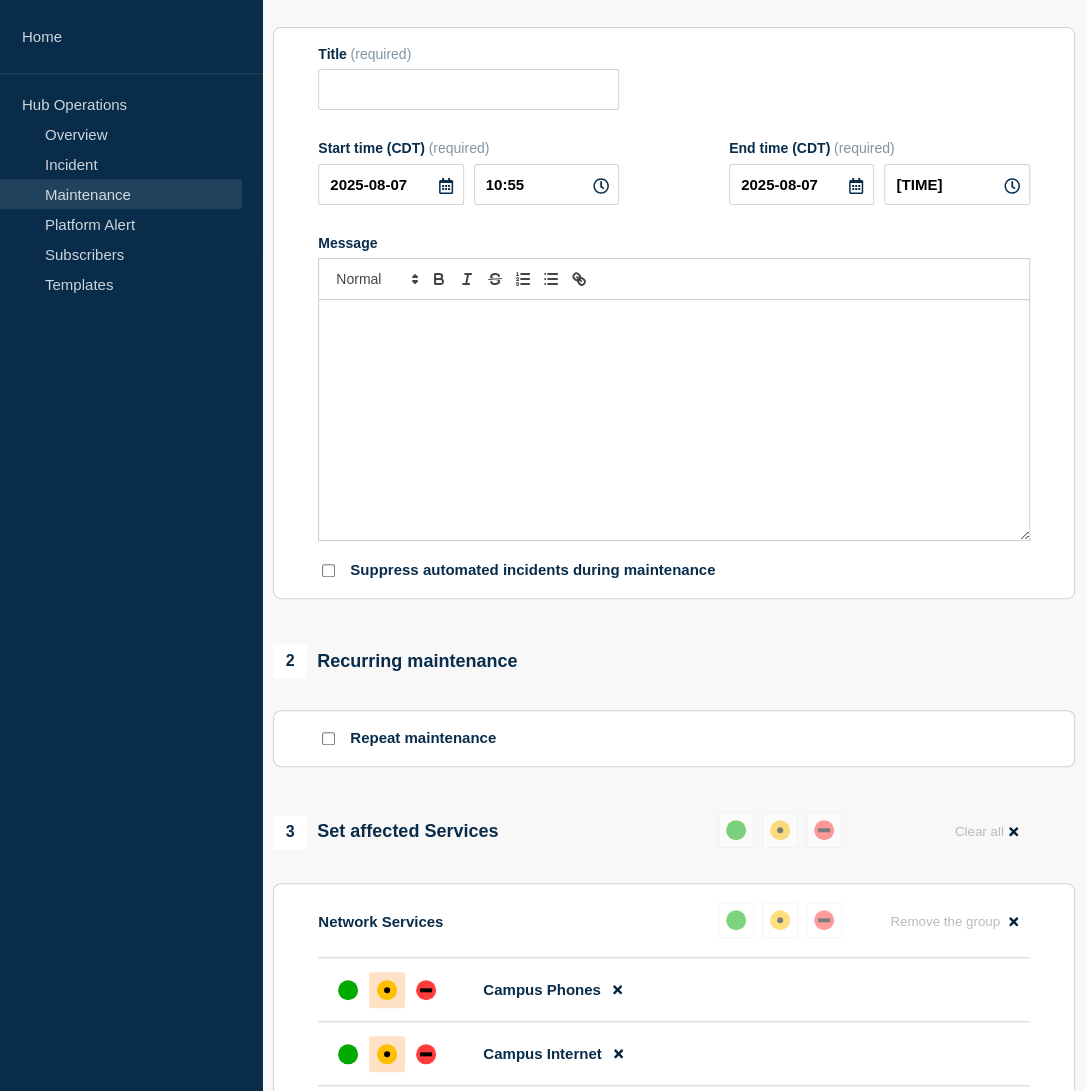 scroll, scrollTop: 210, scrollLeft: 0, axis: vertical 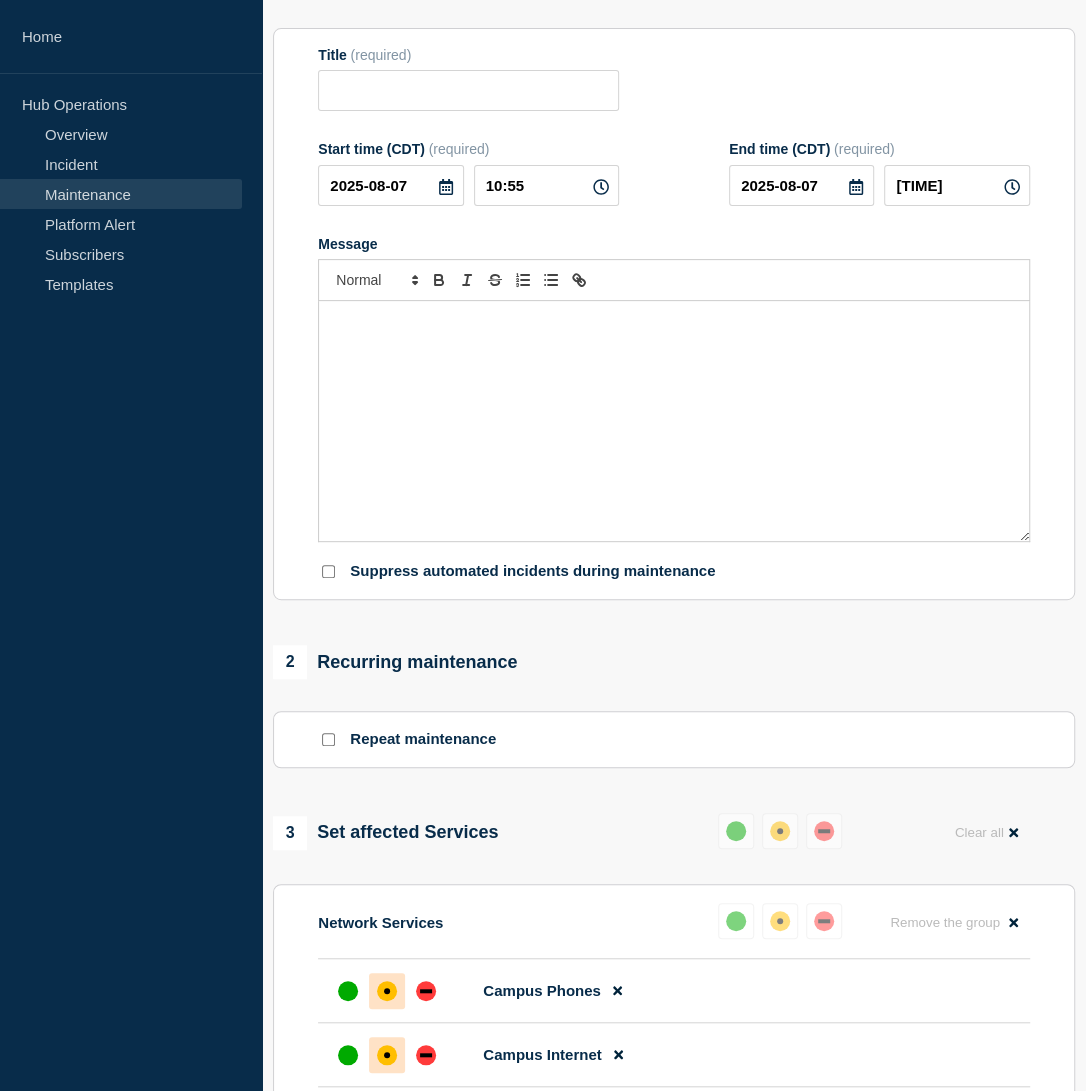 click at bounding box center [674, 421] 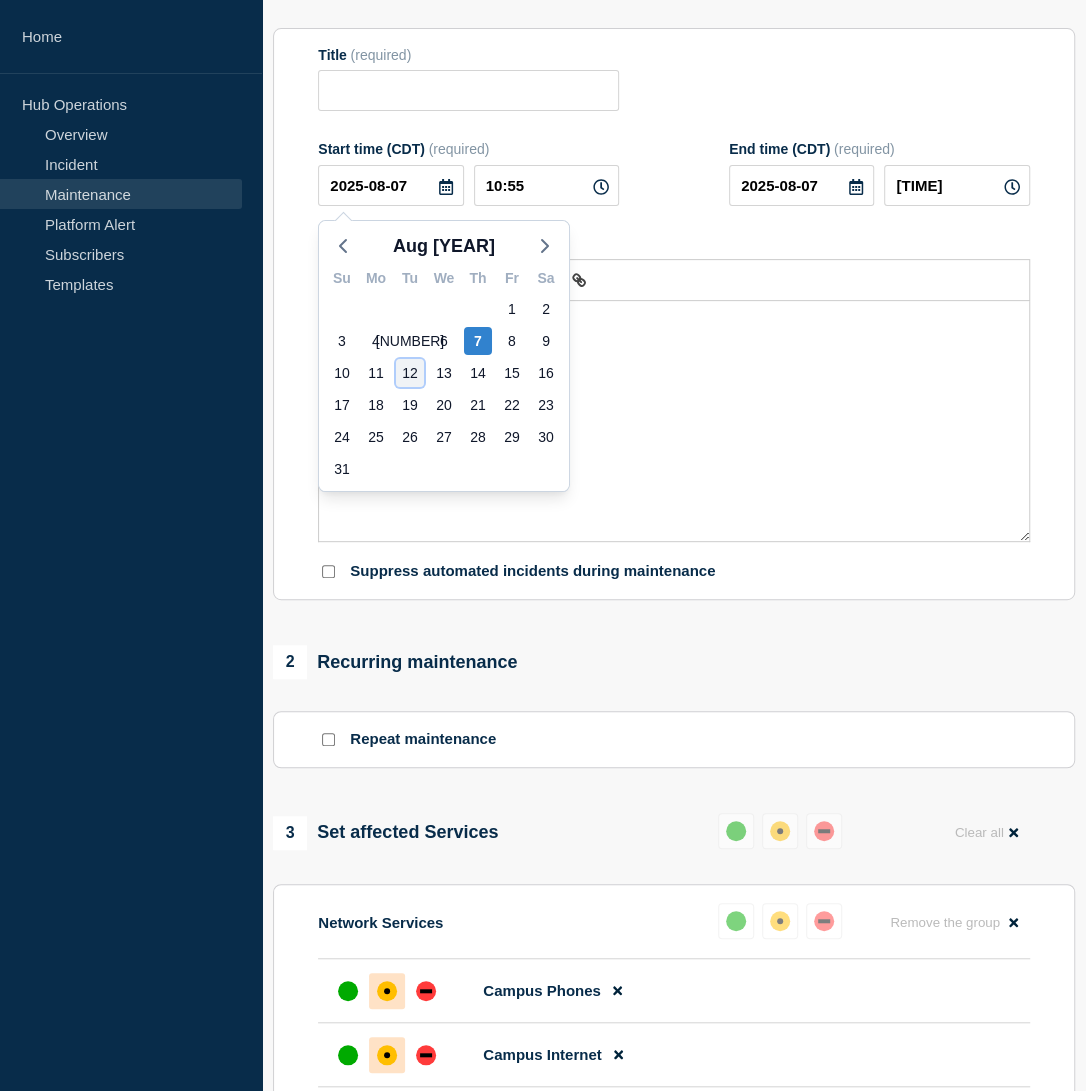 click on "12" 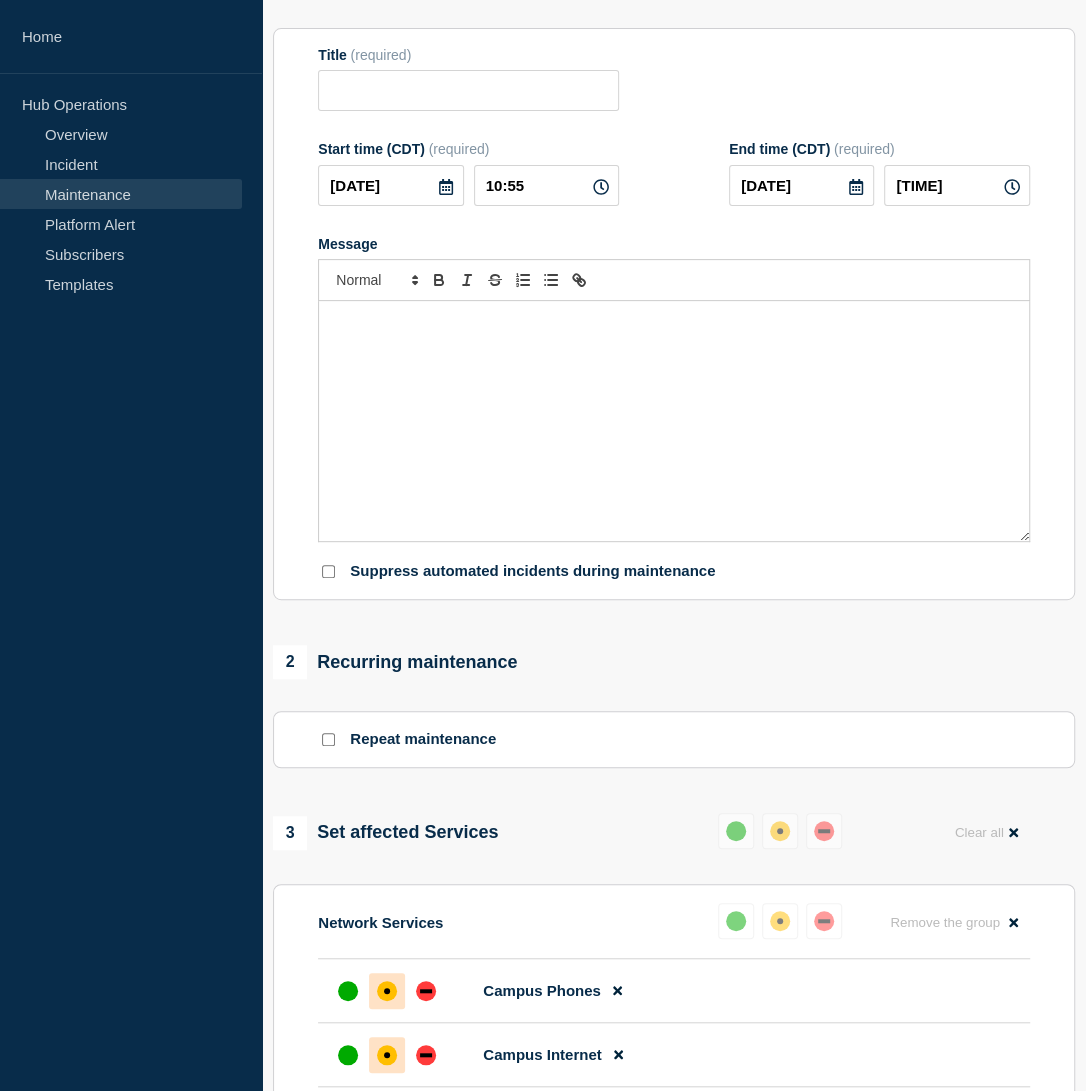 click 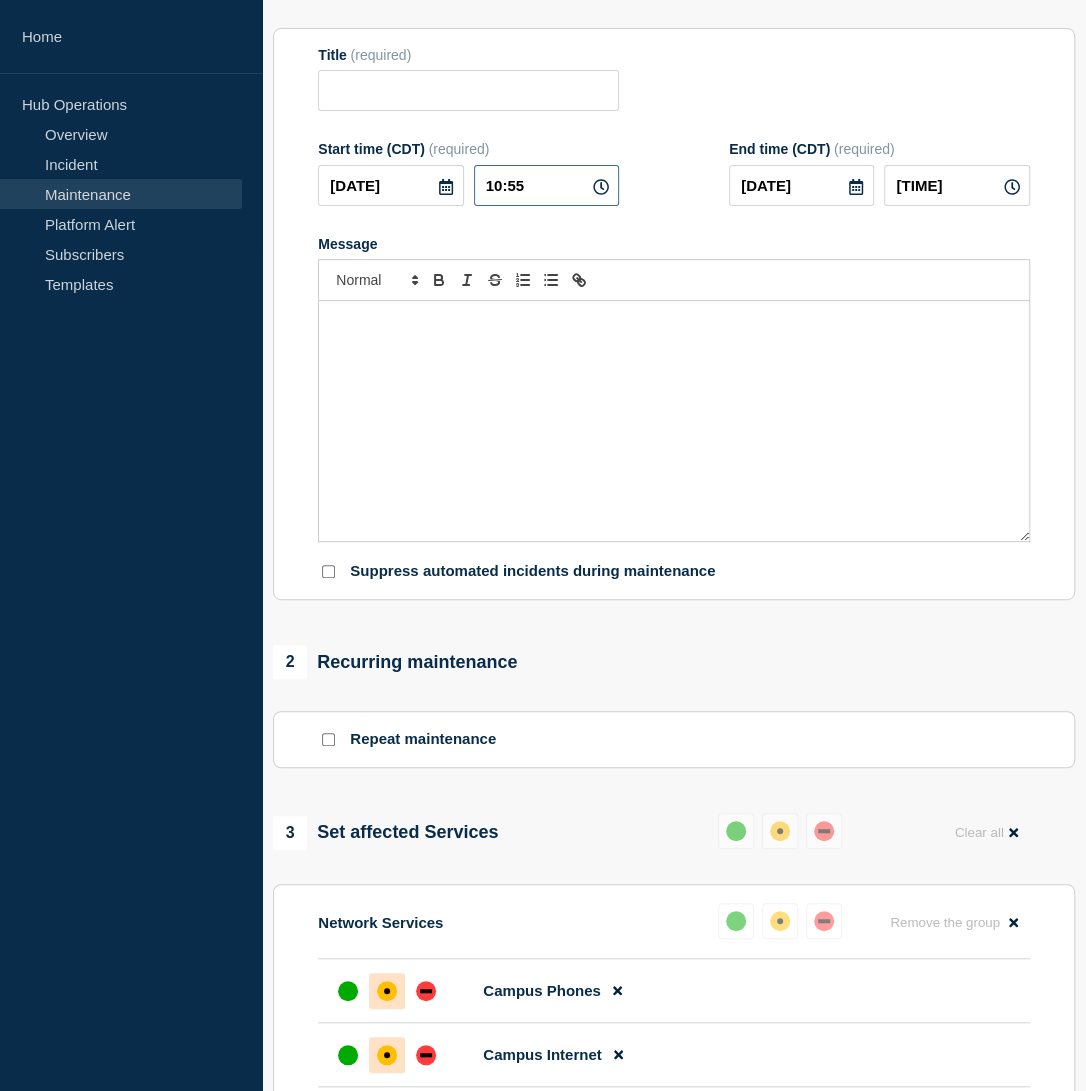 click on "10:55" at bounding box center [546, 185] 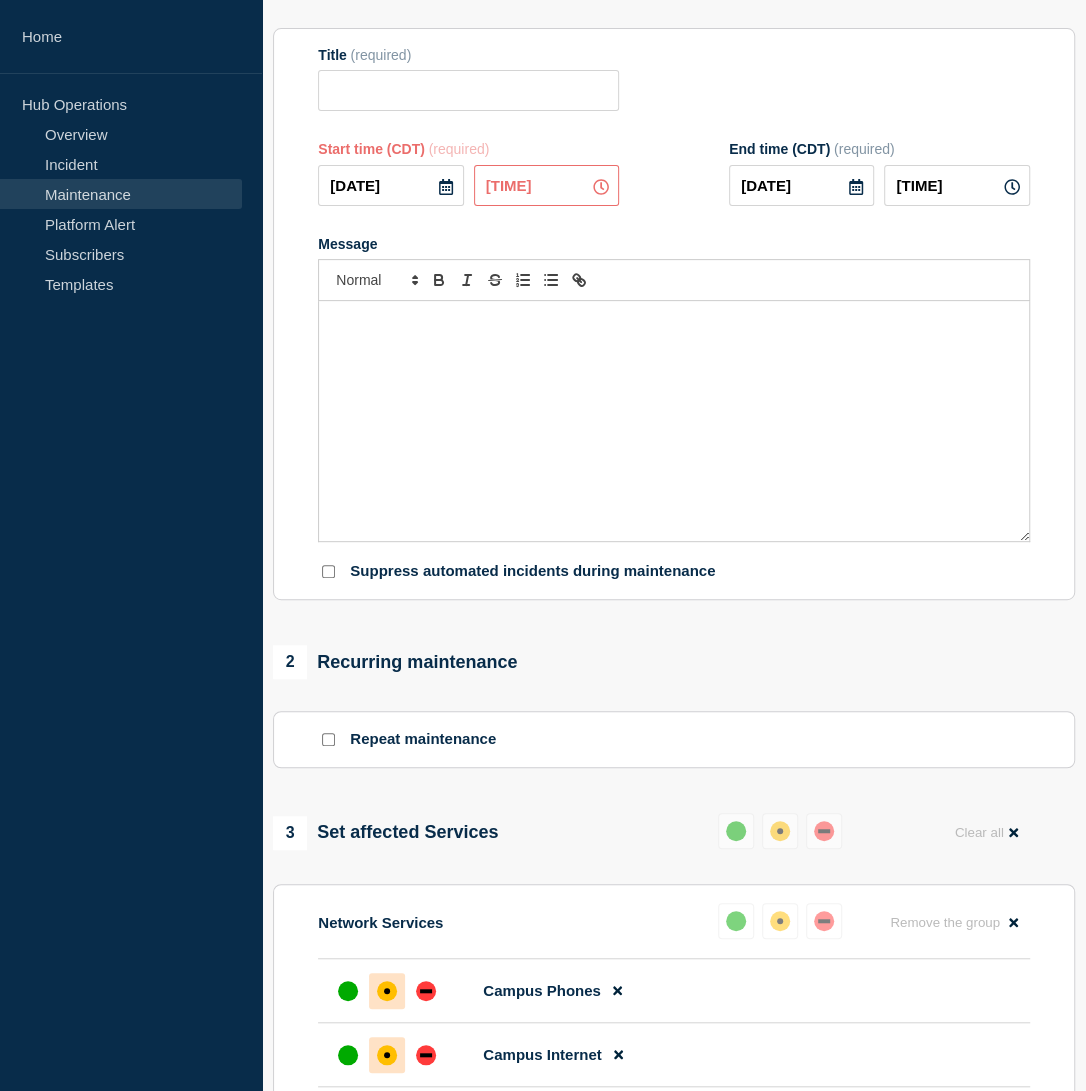 type on "05:00" 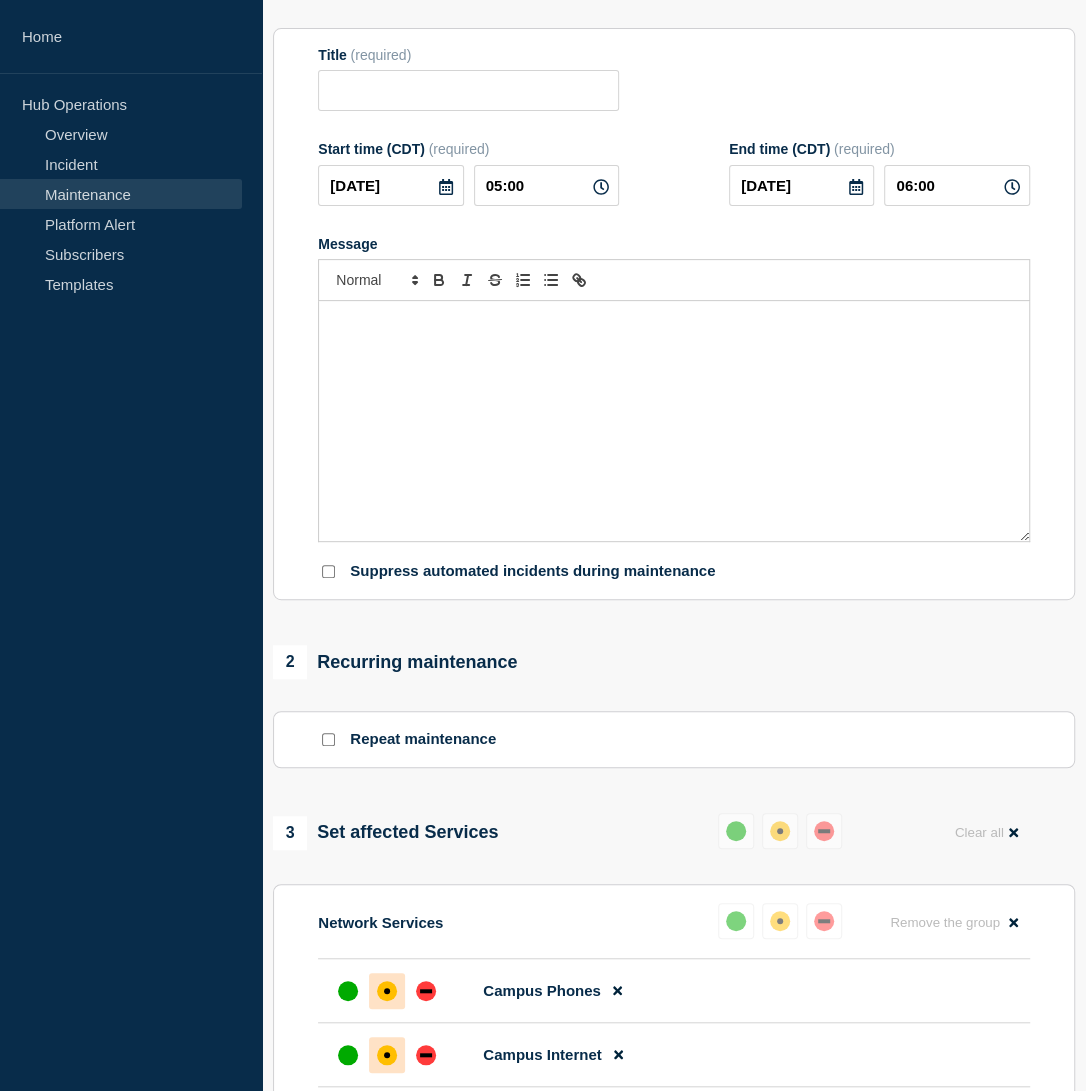 click 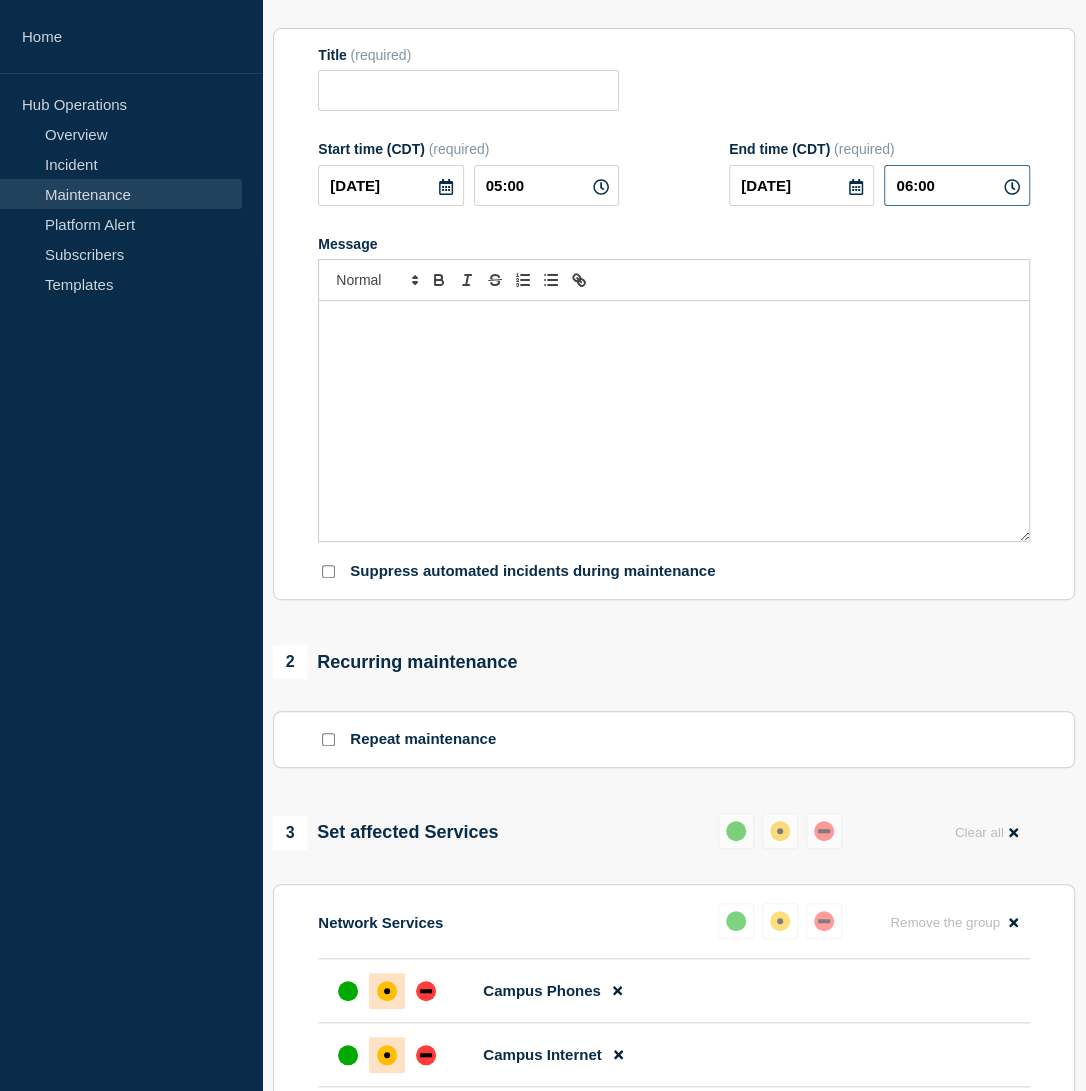 click on "06:00" at bounding box center (956, 185) 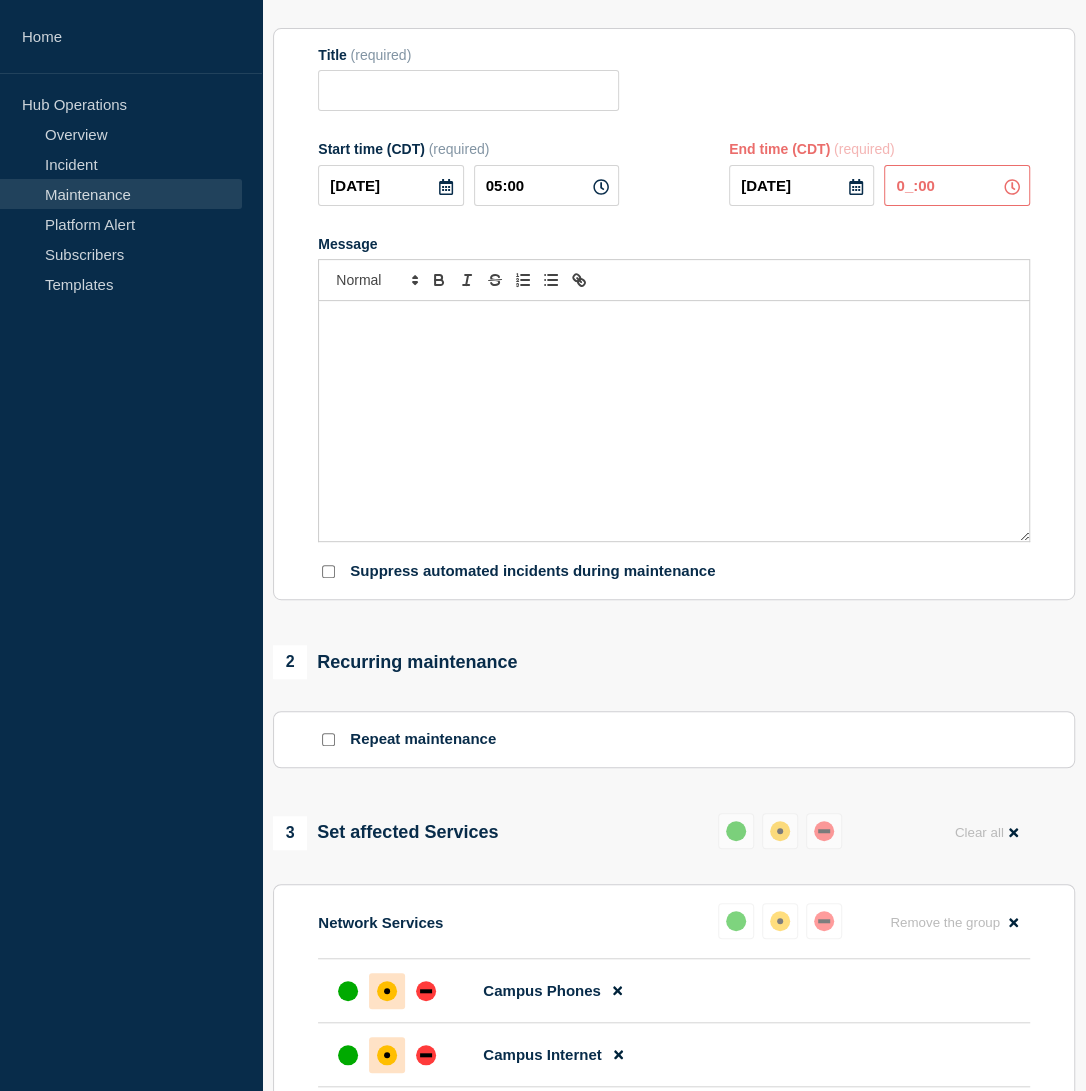 type on "[TIME]" 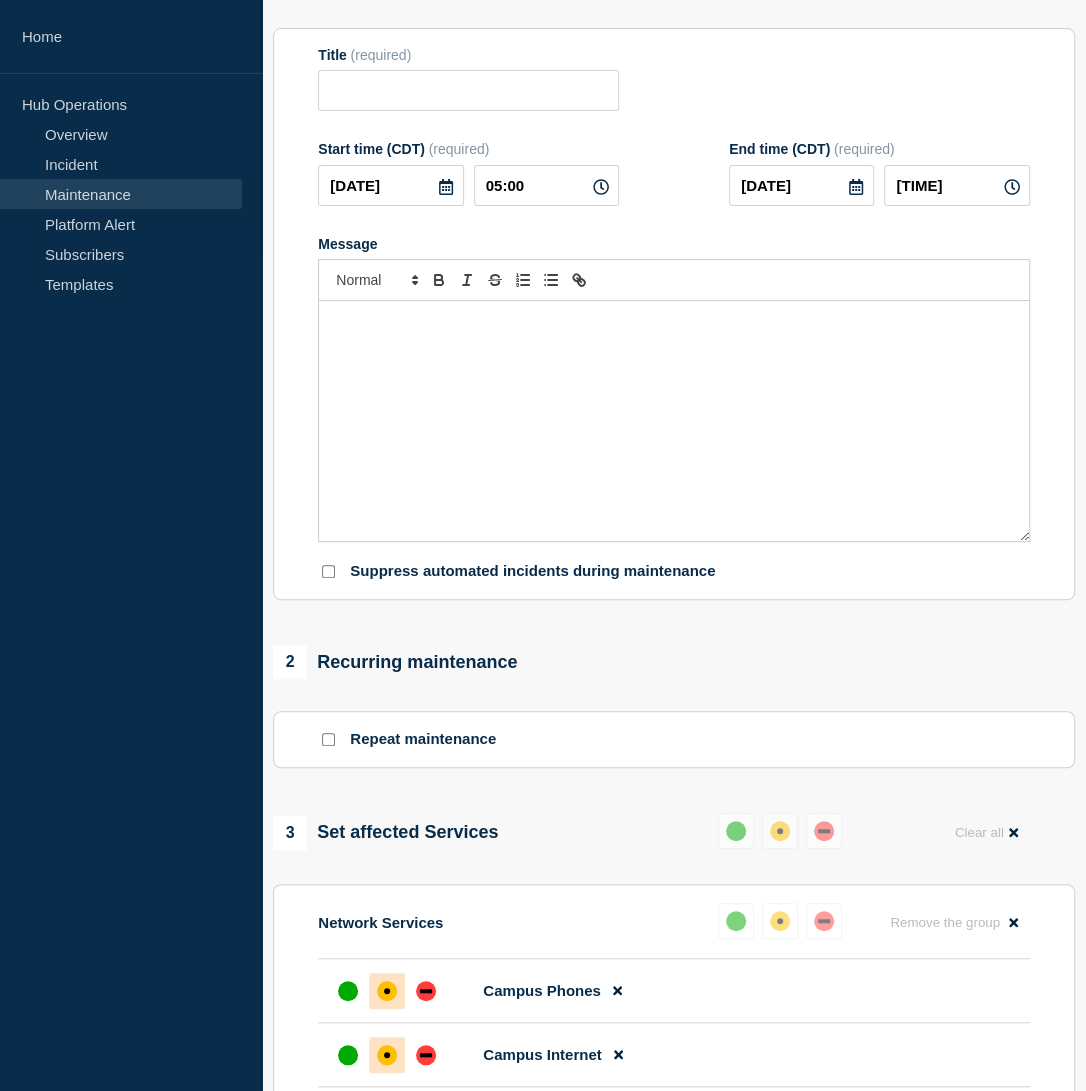 click at bounding box center [674, 421] 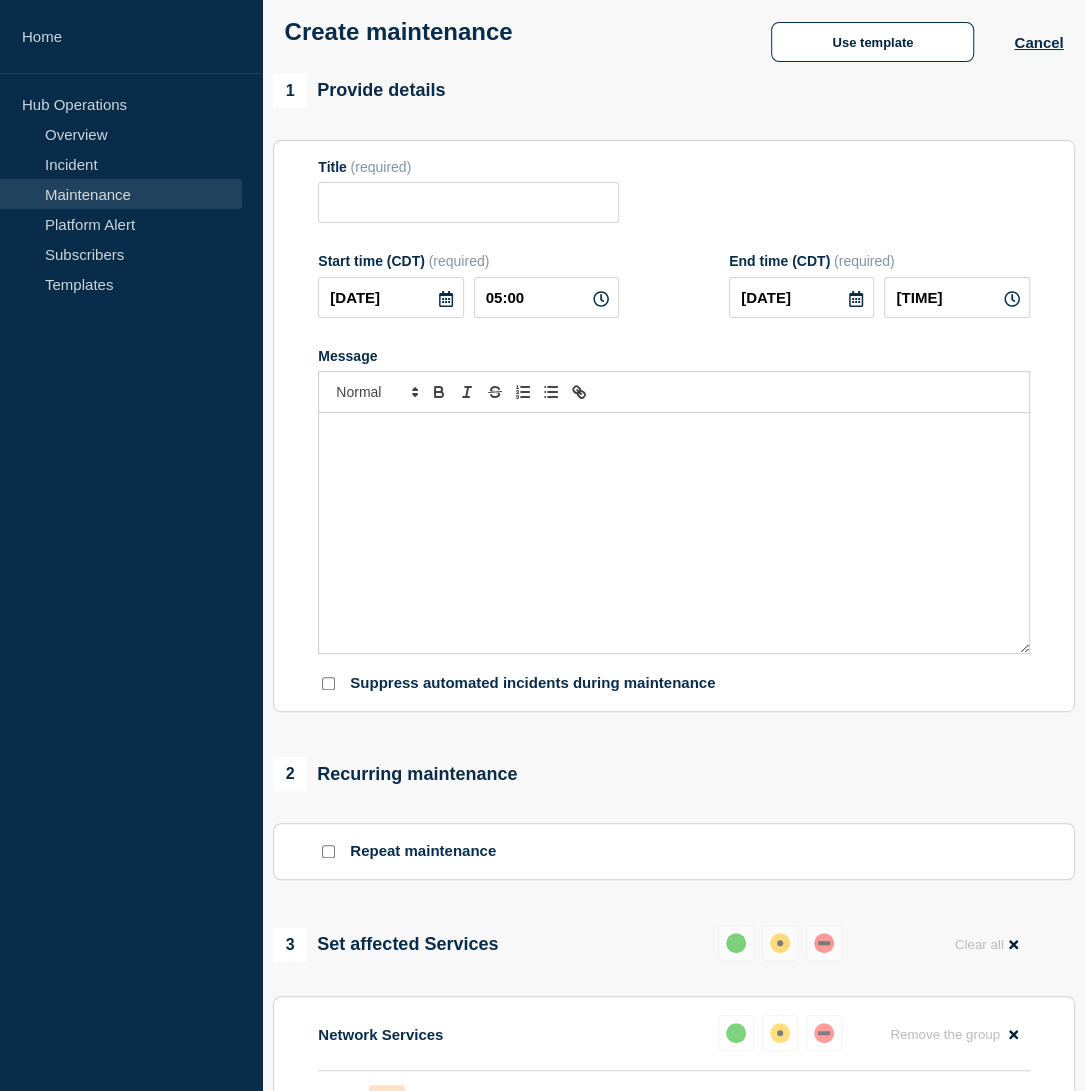 scroll, scrollTop: 0, scrollLeft: 0, axis: both 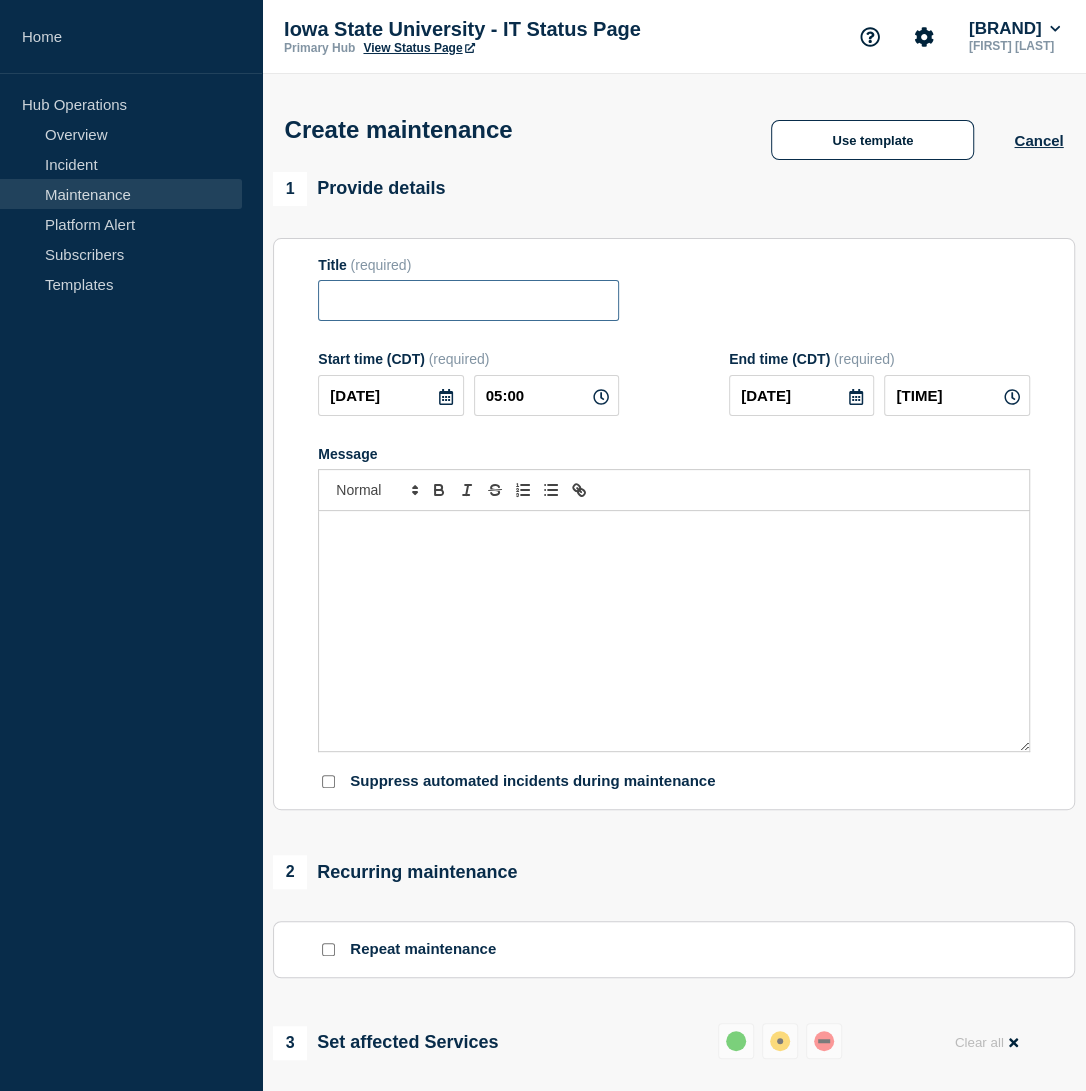 click at bounding box center (468, 300) 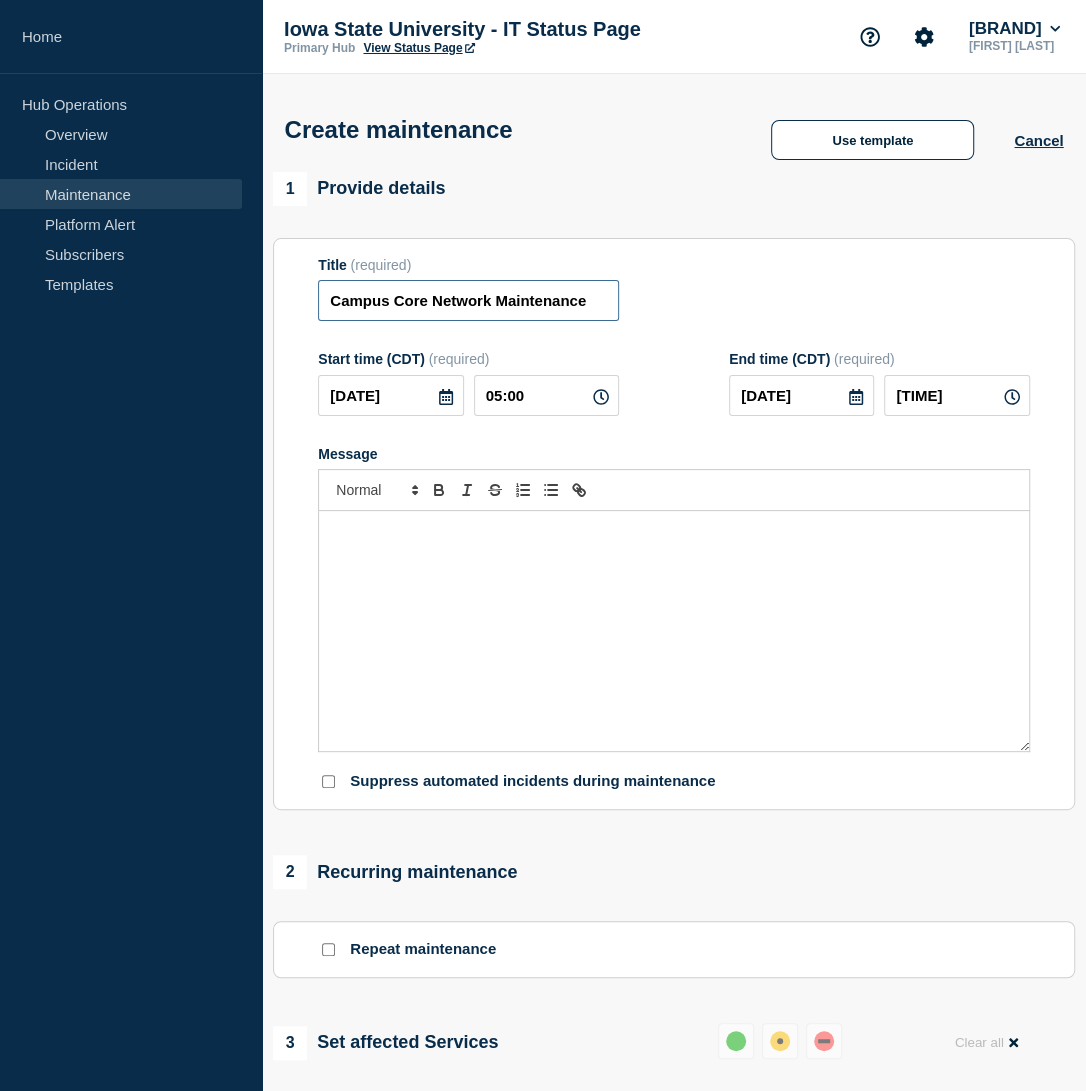 type on "Campus Core Network Maintenance" 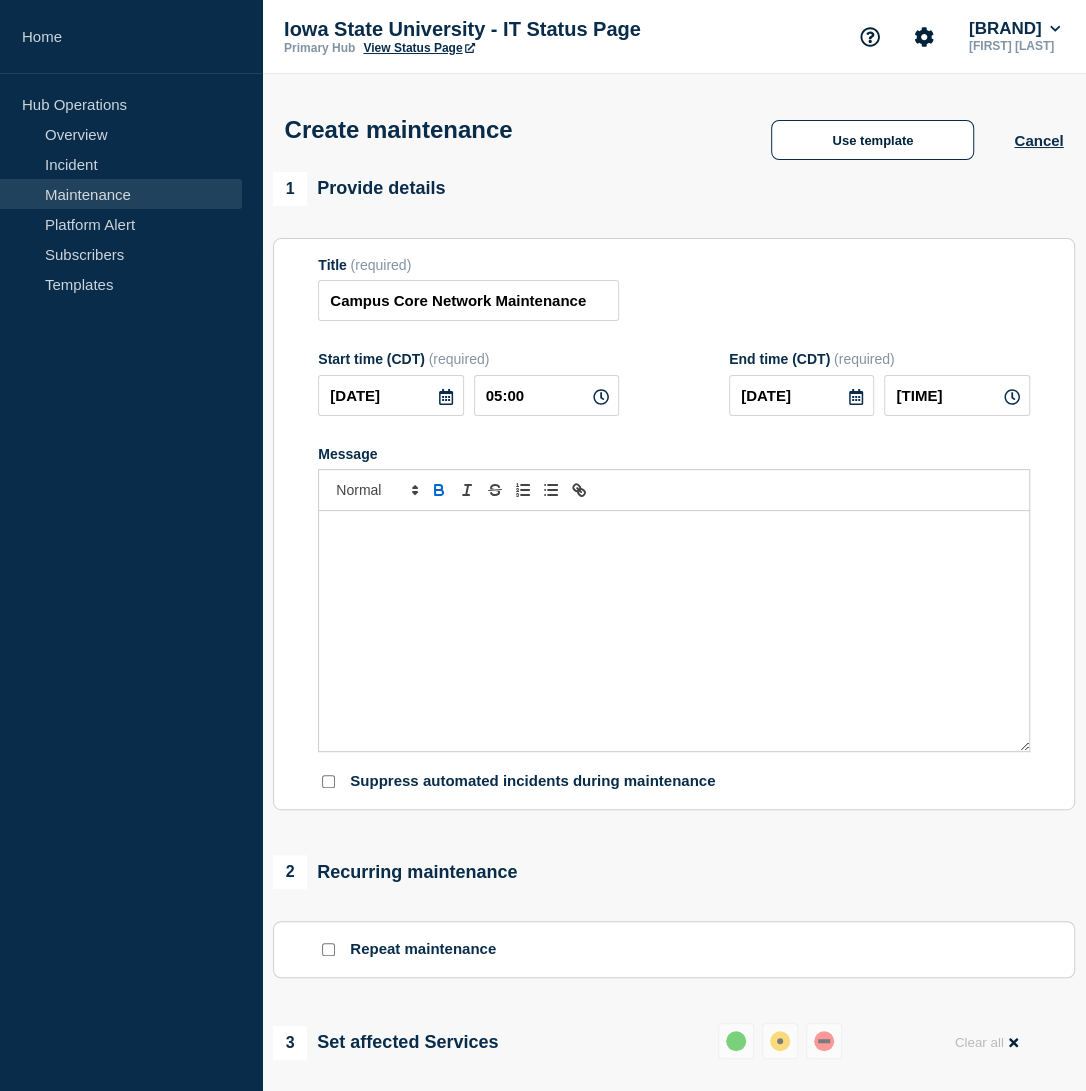 type 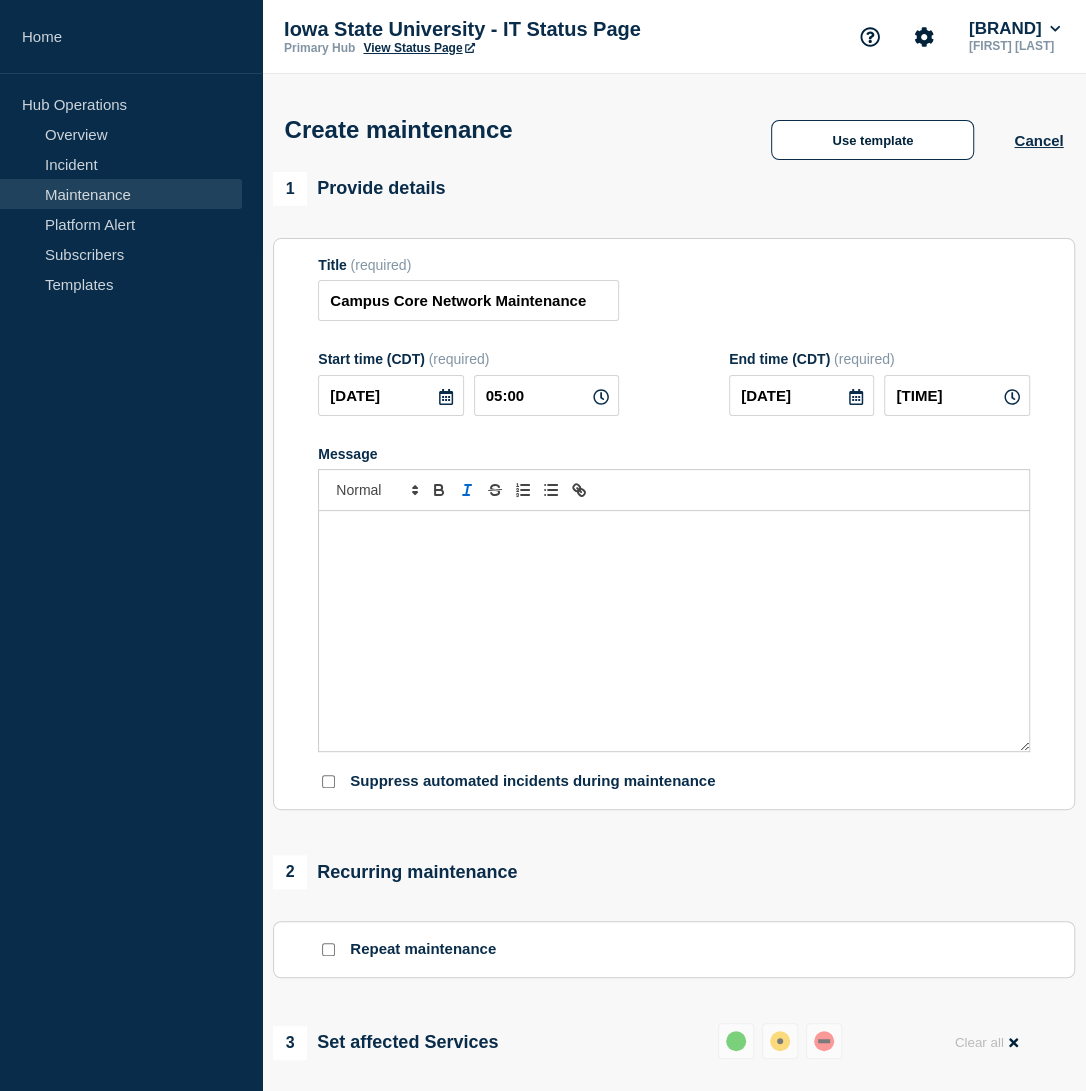 type 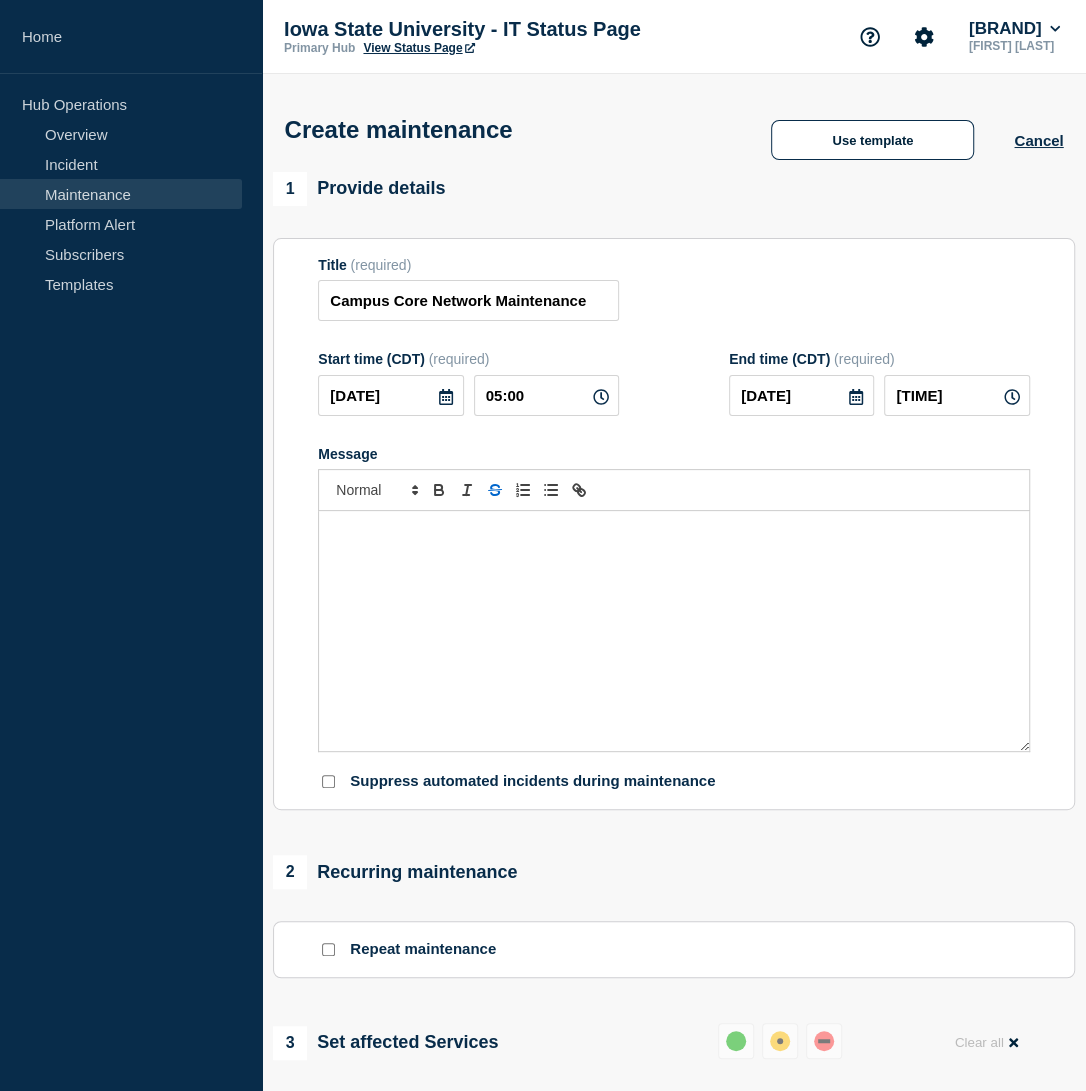type 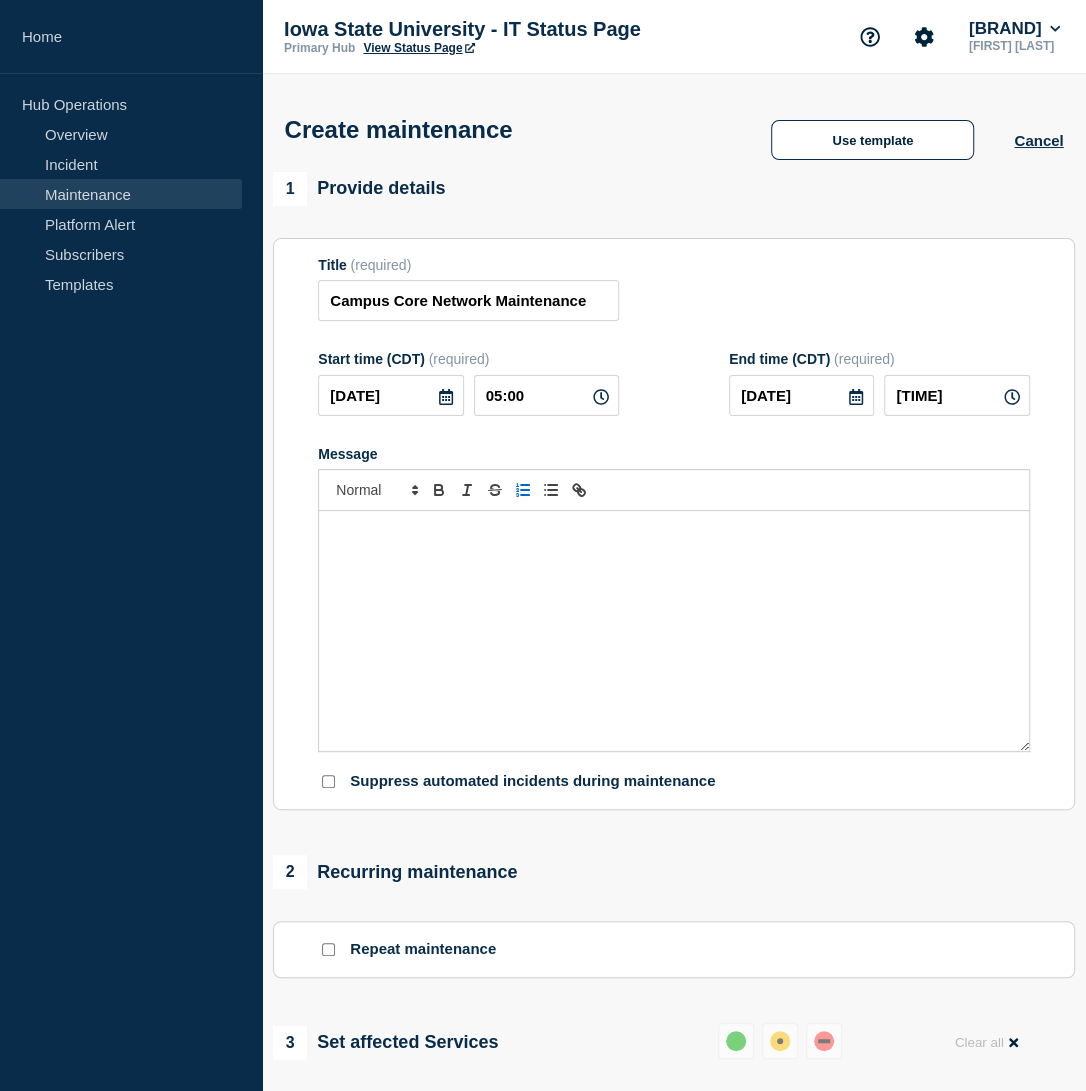 type on "ordered" 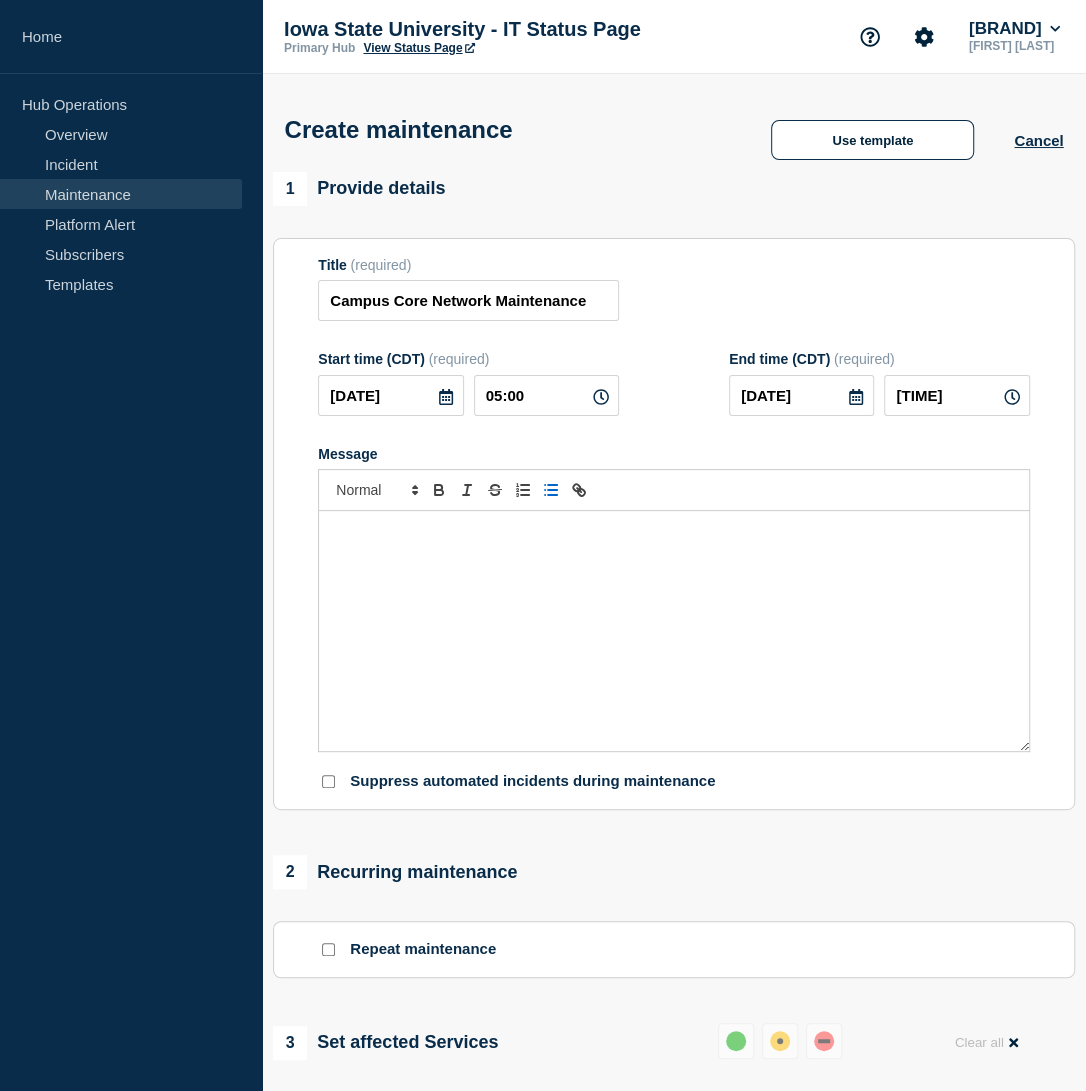 type on "bullet" 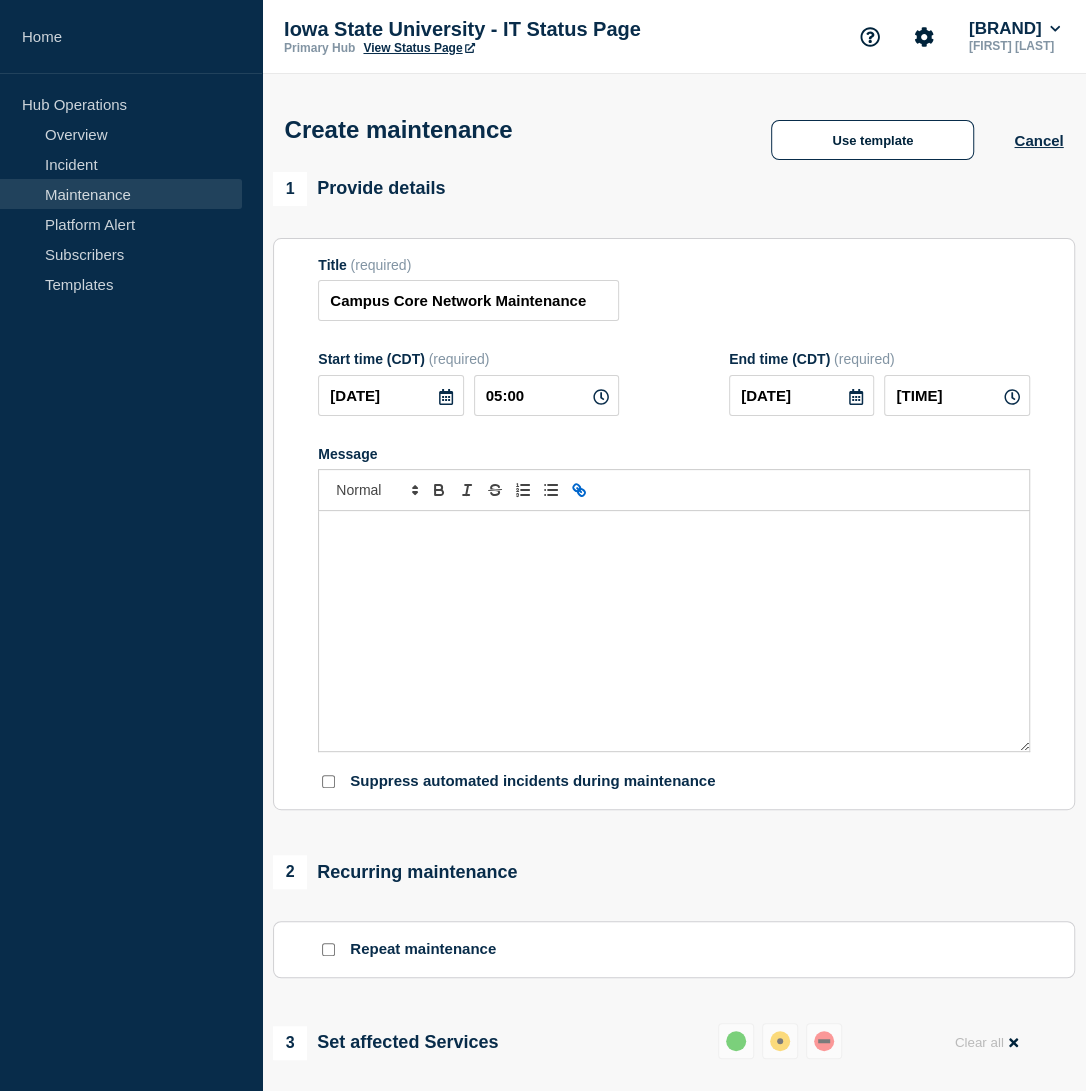 type 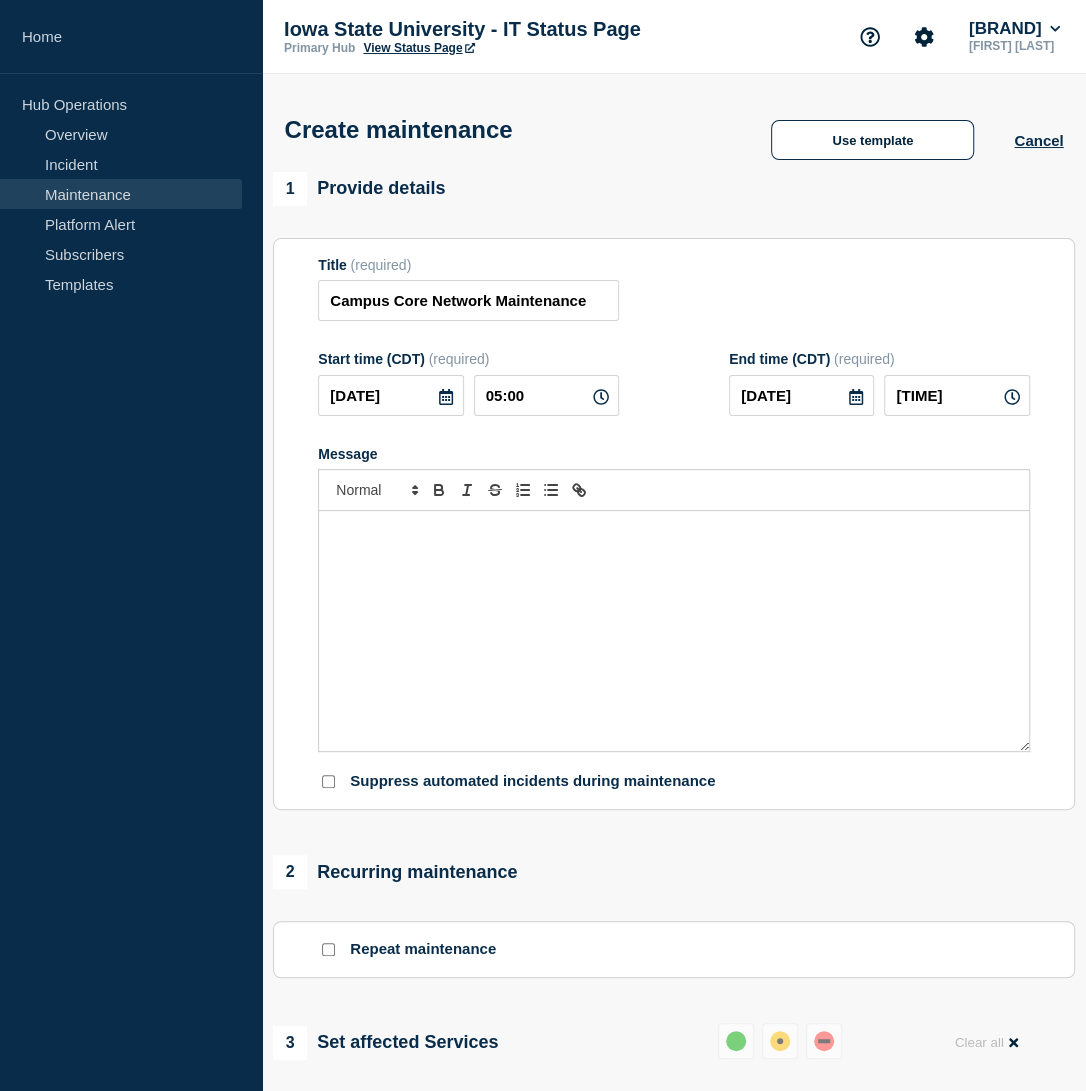 type 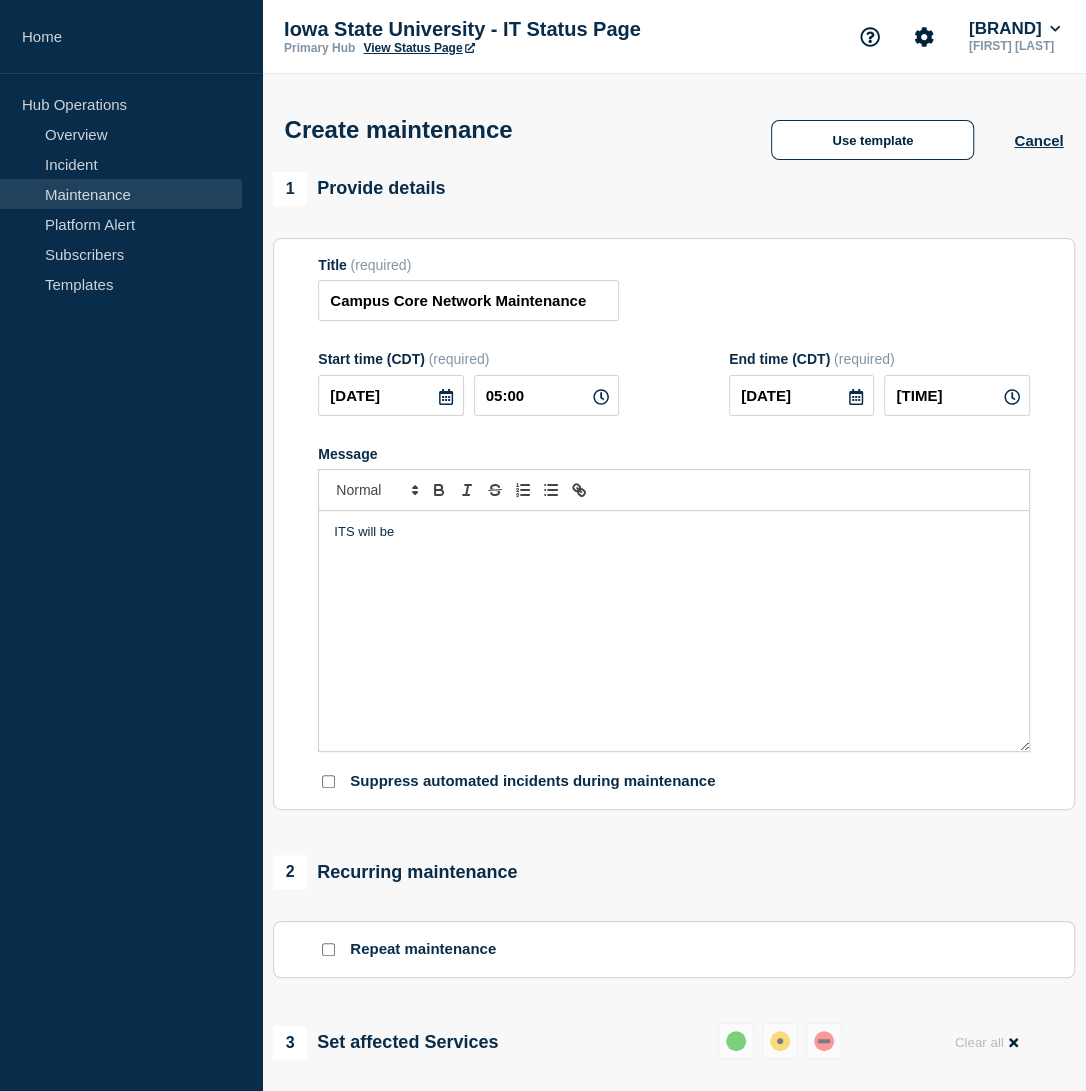 click on "ITS will be" at bounding box center [674, 631] 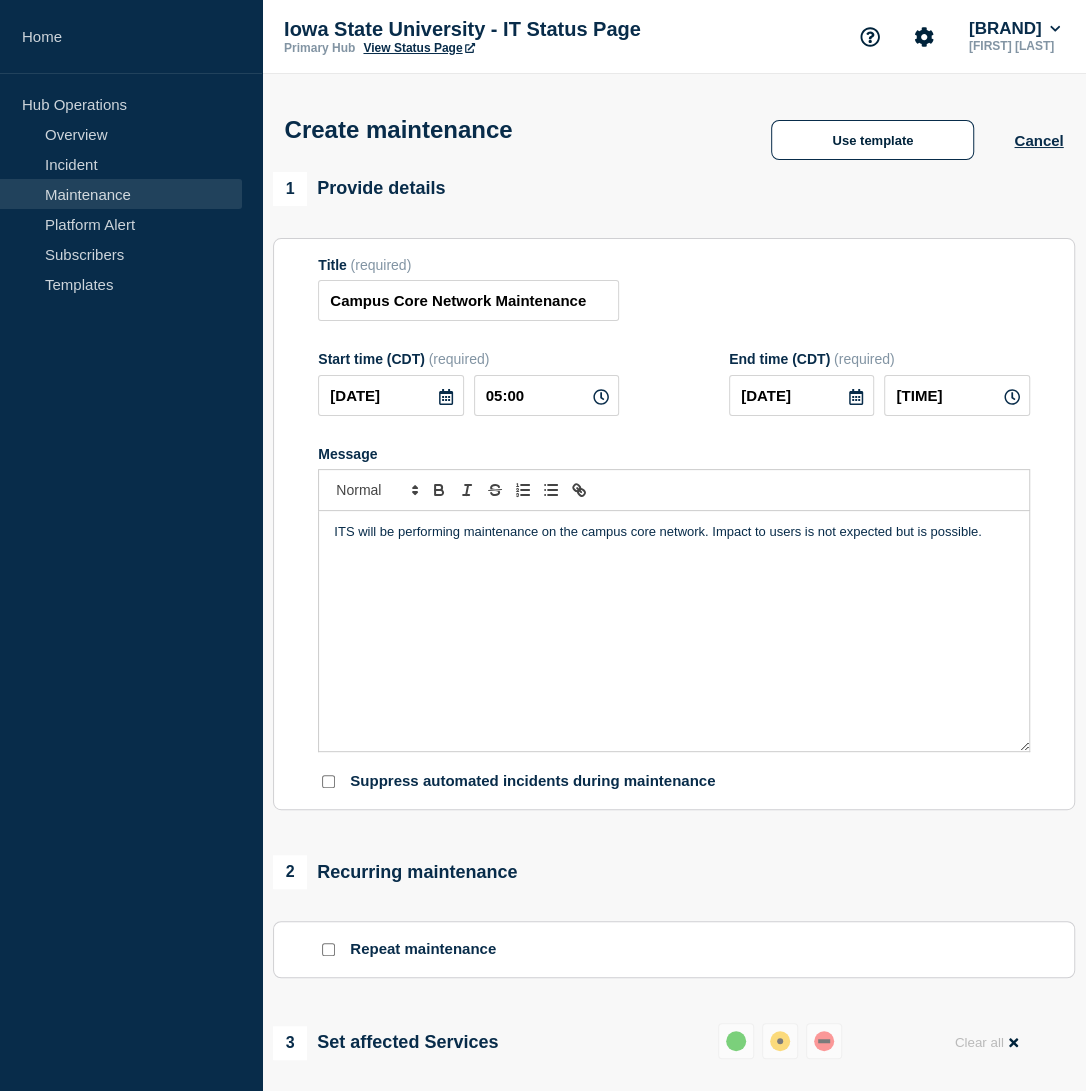 click on "ITS will be performing maintenance on the campus core network. Impact to users is not expected but is possible." at bounding box center [674, 532] 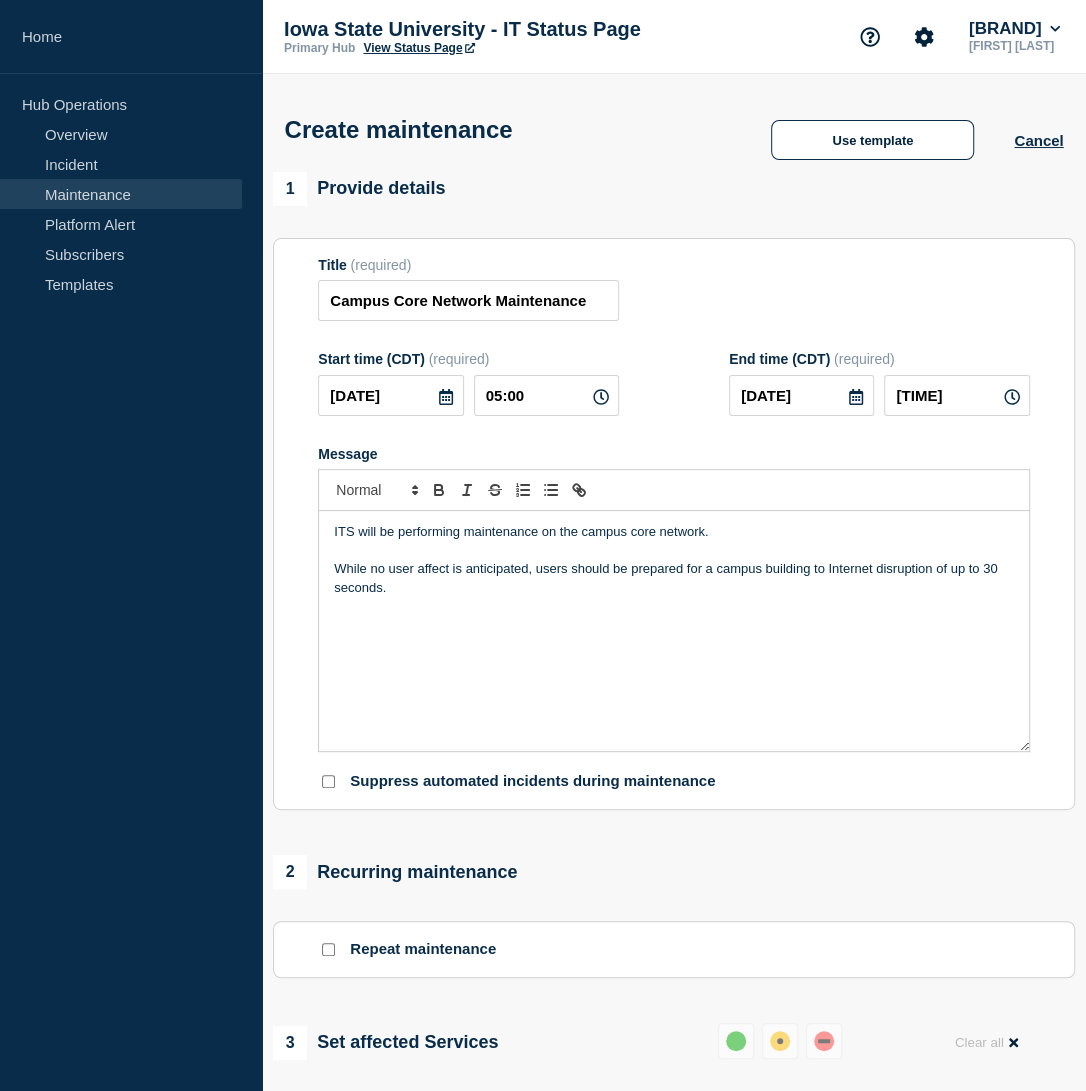 click on "While no user affect is anticipated, users should be prepared for a campus building to Internet disruption of up to 30 seconds." at bounding box center (674, 578) 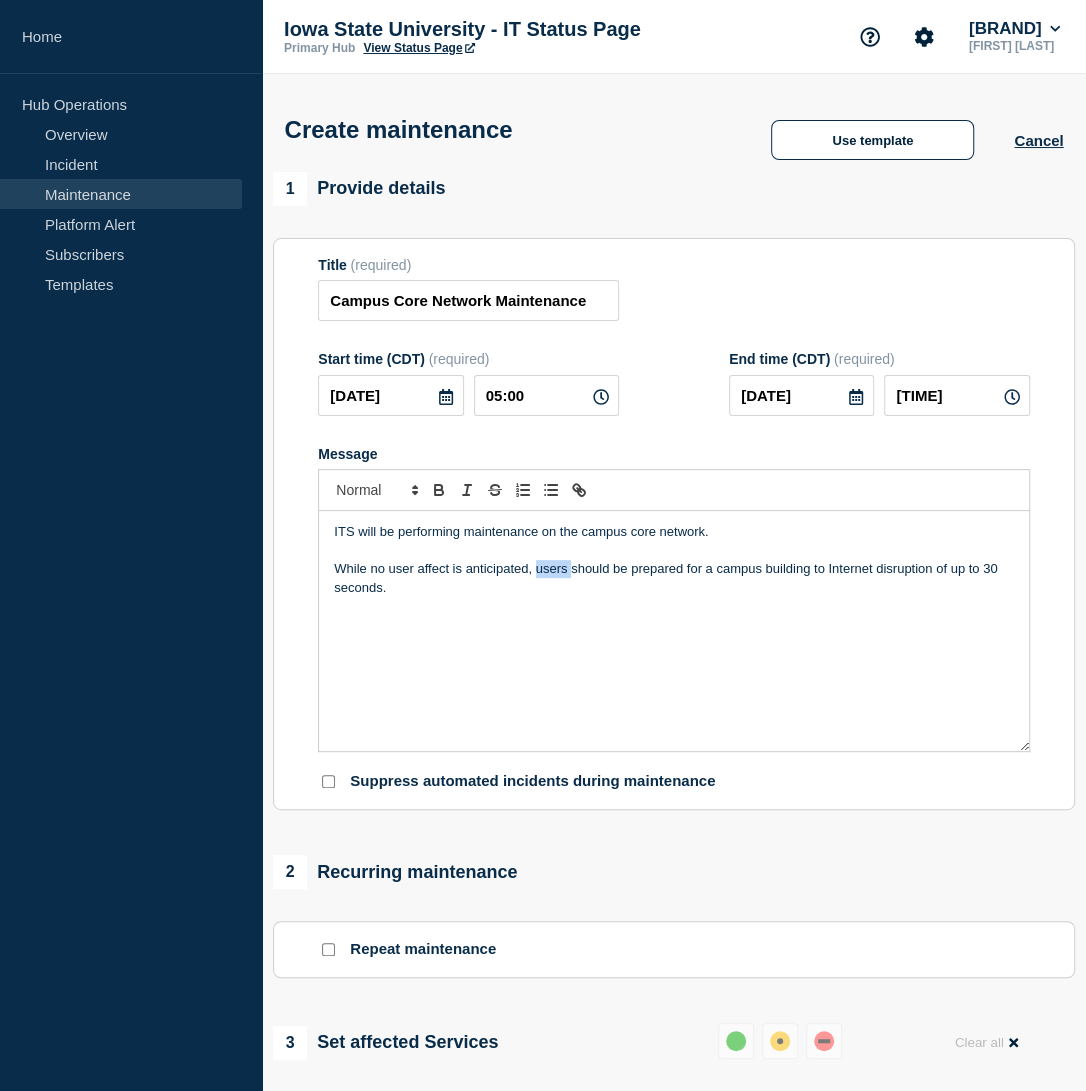 click on "While no user affect is anticipated, users should be prepared for a campus building to Internet disruption of up to 30 seconds." at bounding box center [674, 578] 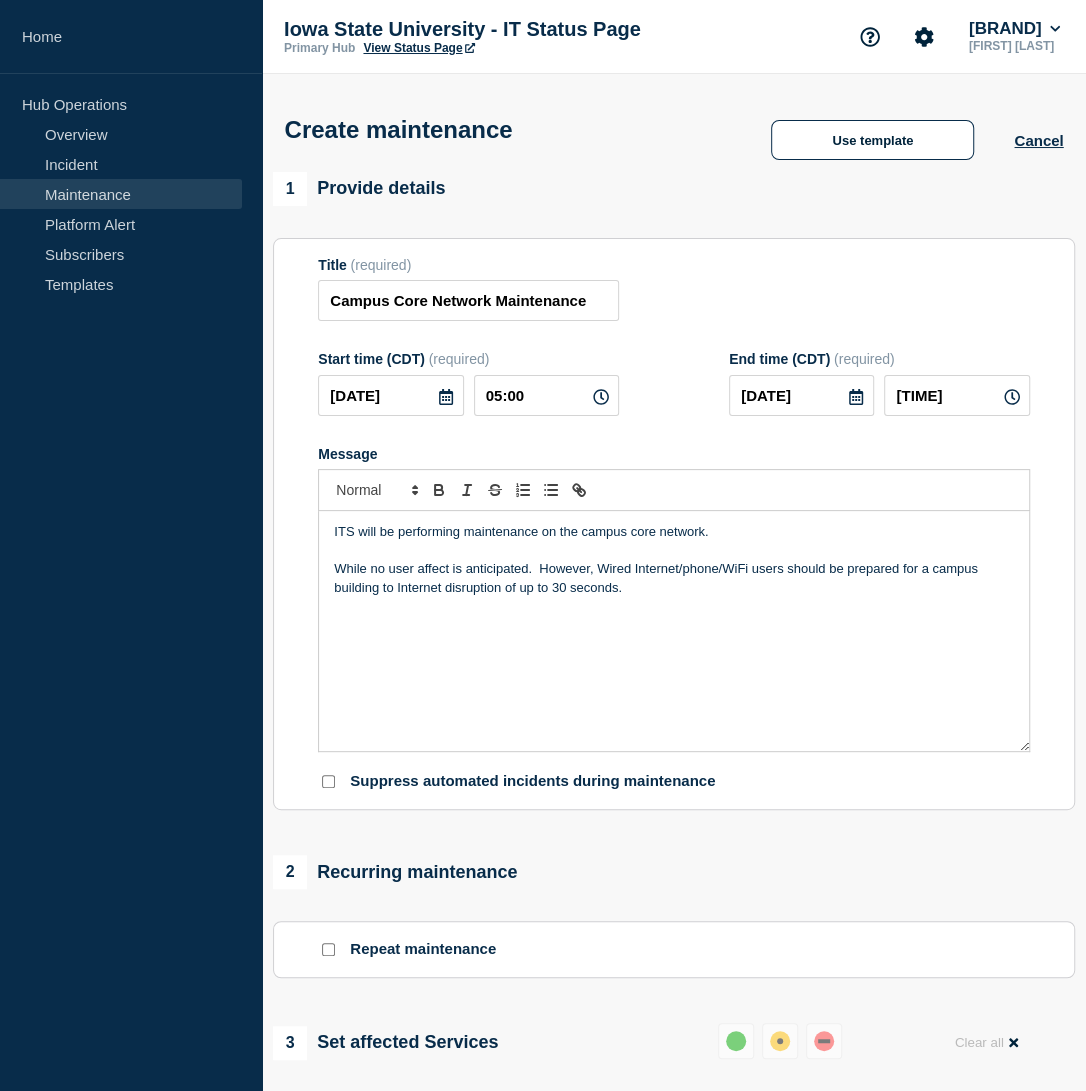 click on "While no user affect is anticipated.  However, Wired Internet/phone/WiFi users should be prepared for a campus building to Internet disruption of up to 30 seconds." at bounding box center [674, 578] 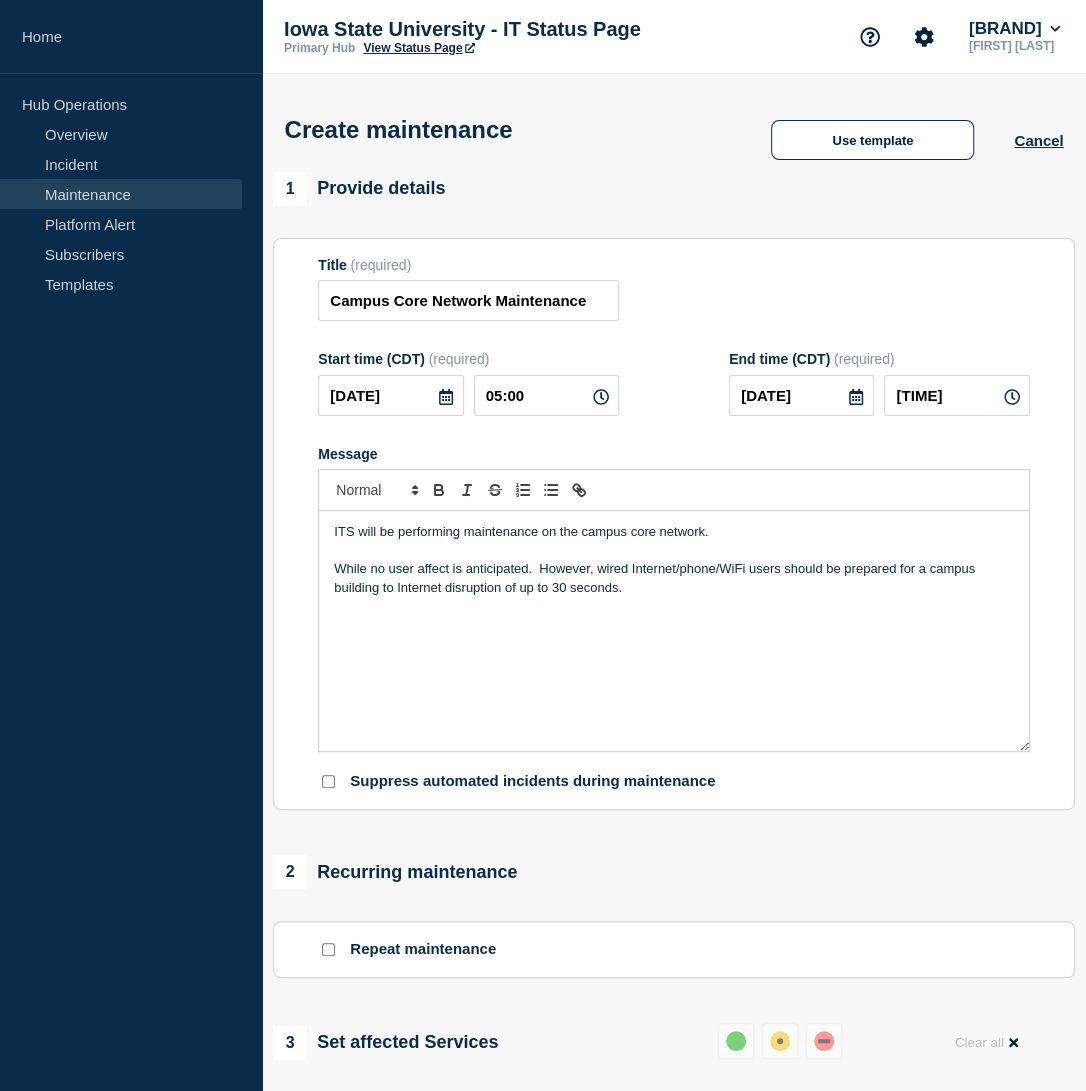 click on "While no user affect is anticipated.  However, wired Internet/phone/WiFi users should be prepared for a campus building to Internet disruption of up to 30 seconds." at bounding box center [674, 578] 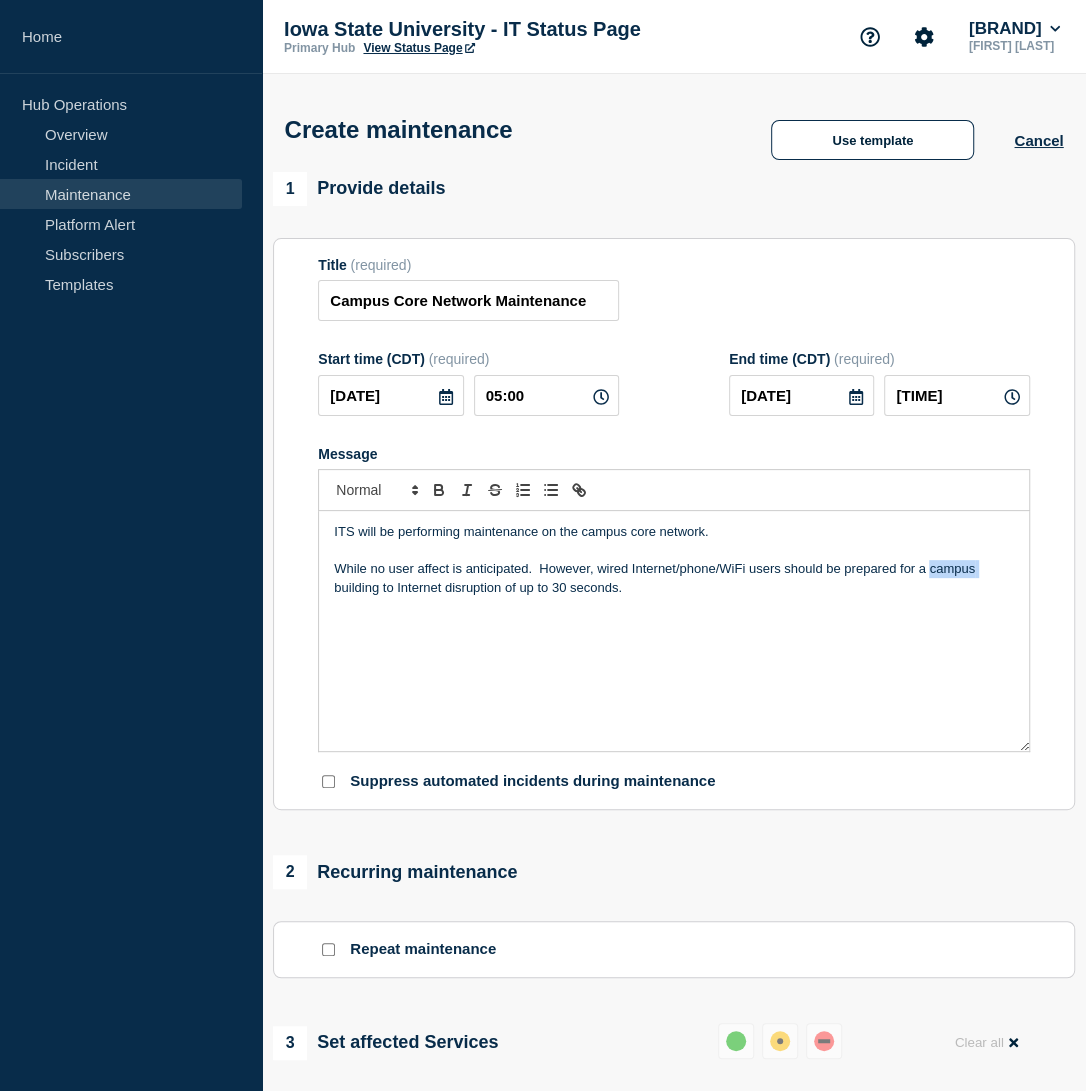 click on "While no user affect is anticipated.  However, wired Internet/phone/WiFi users should be prepared for a campus building to Internet disruption of up to 30 seconds." at bounding box center [674, 578] 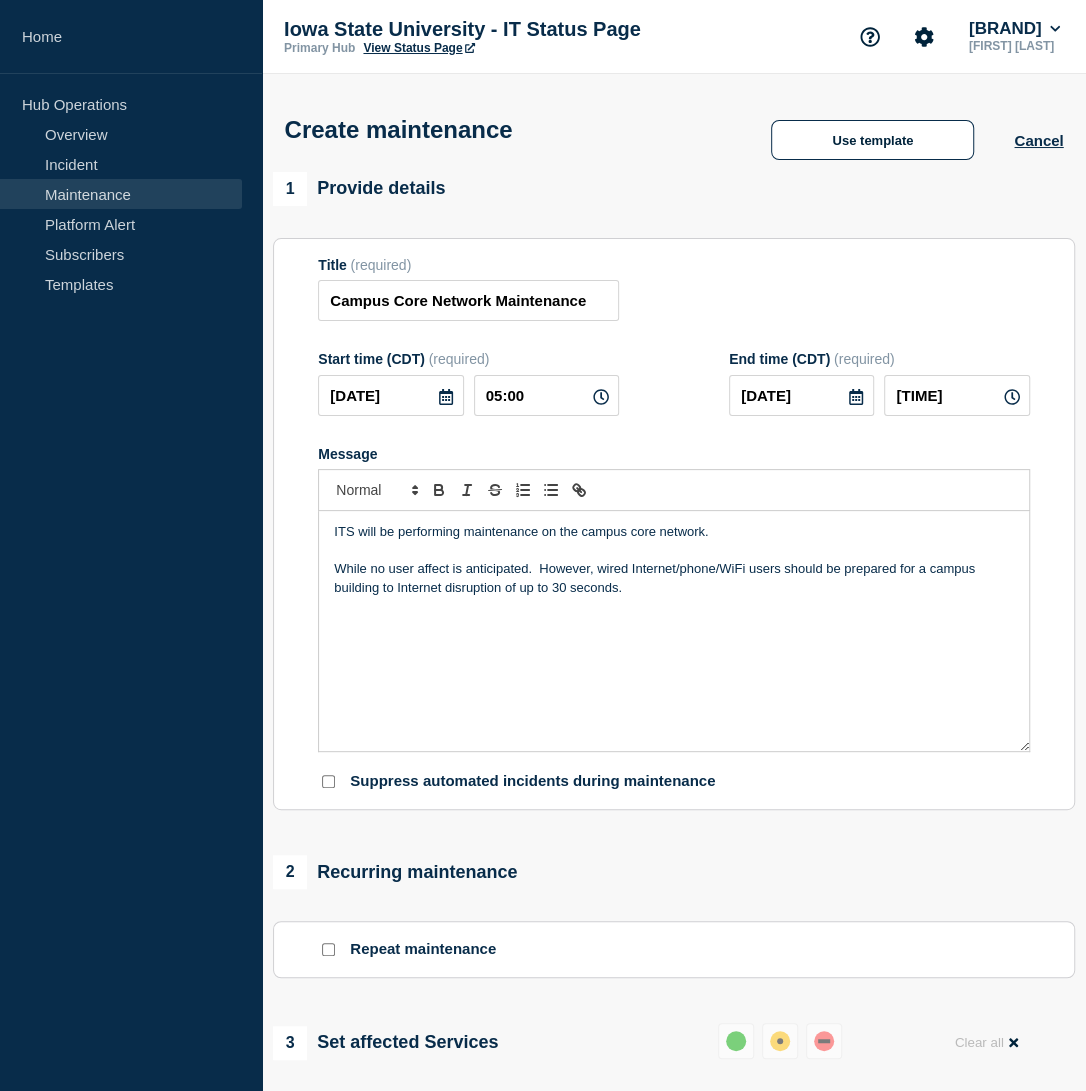 drag, startPoint x: 1026, startPoint y: 747, endPoint x: 1011, endPoint y: 670, distance: 78.44743 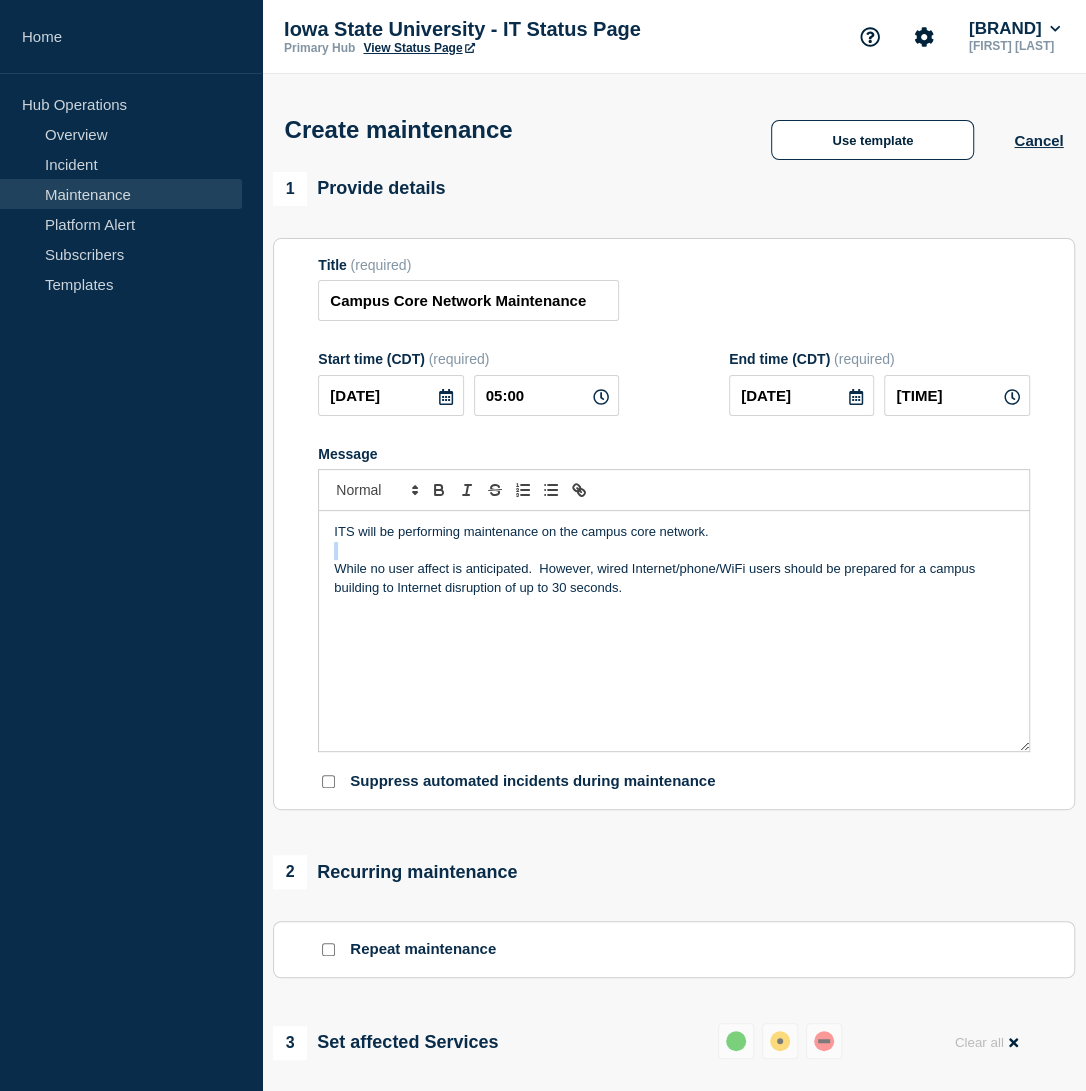 click on "While no user affect is anticipated.  However, wired Internet/phone/WiFi users should be prepared for a campus building to Internet disruption of up to 30 seconds." at bounding box center (674, 578) 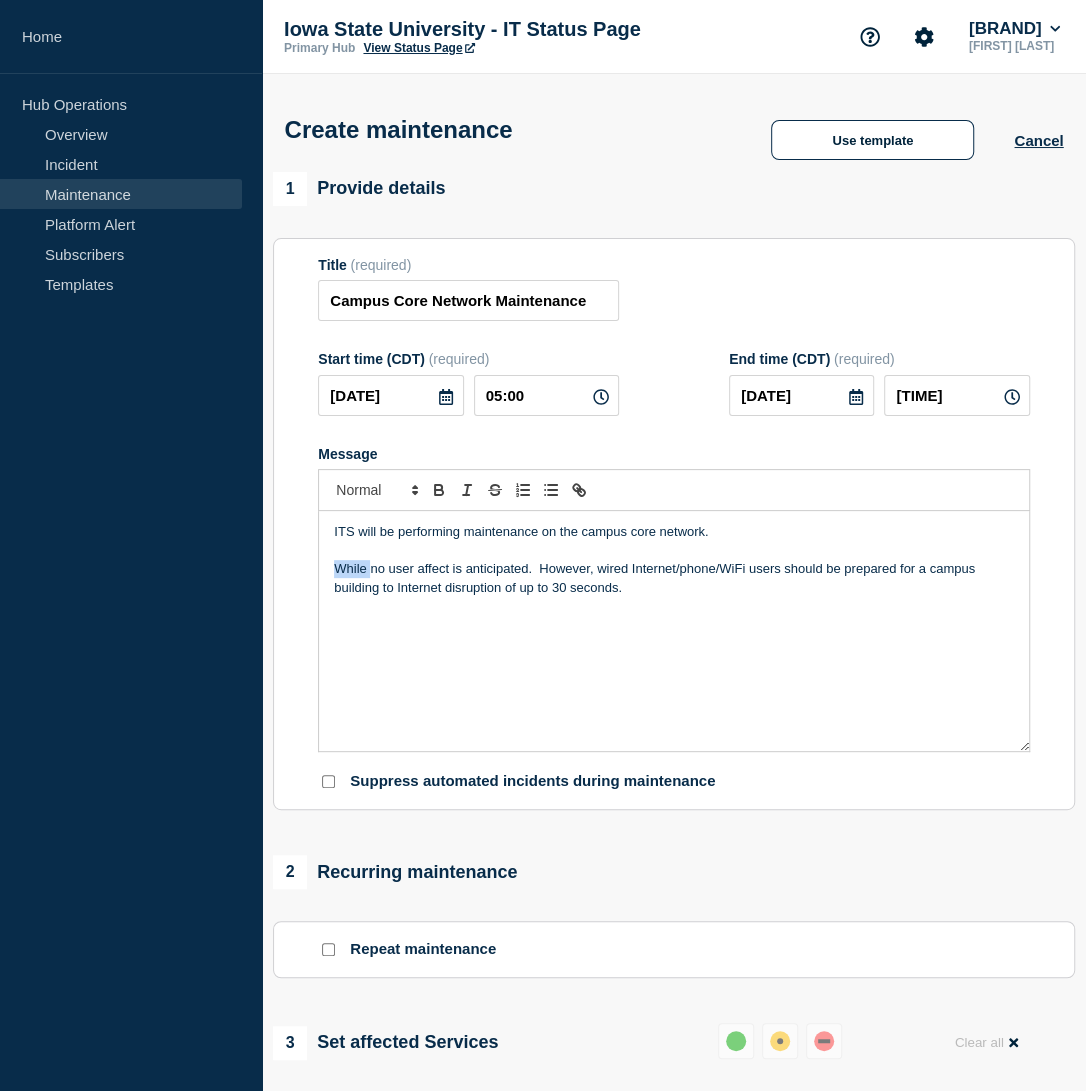 drag, startPoint x: 372, startPoint y: 577, endPoint x: 331, endPoint y: 577, distance: 41 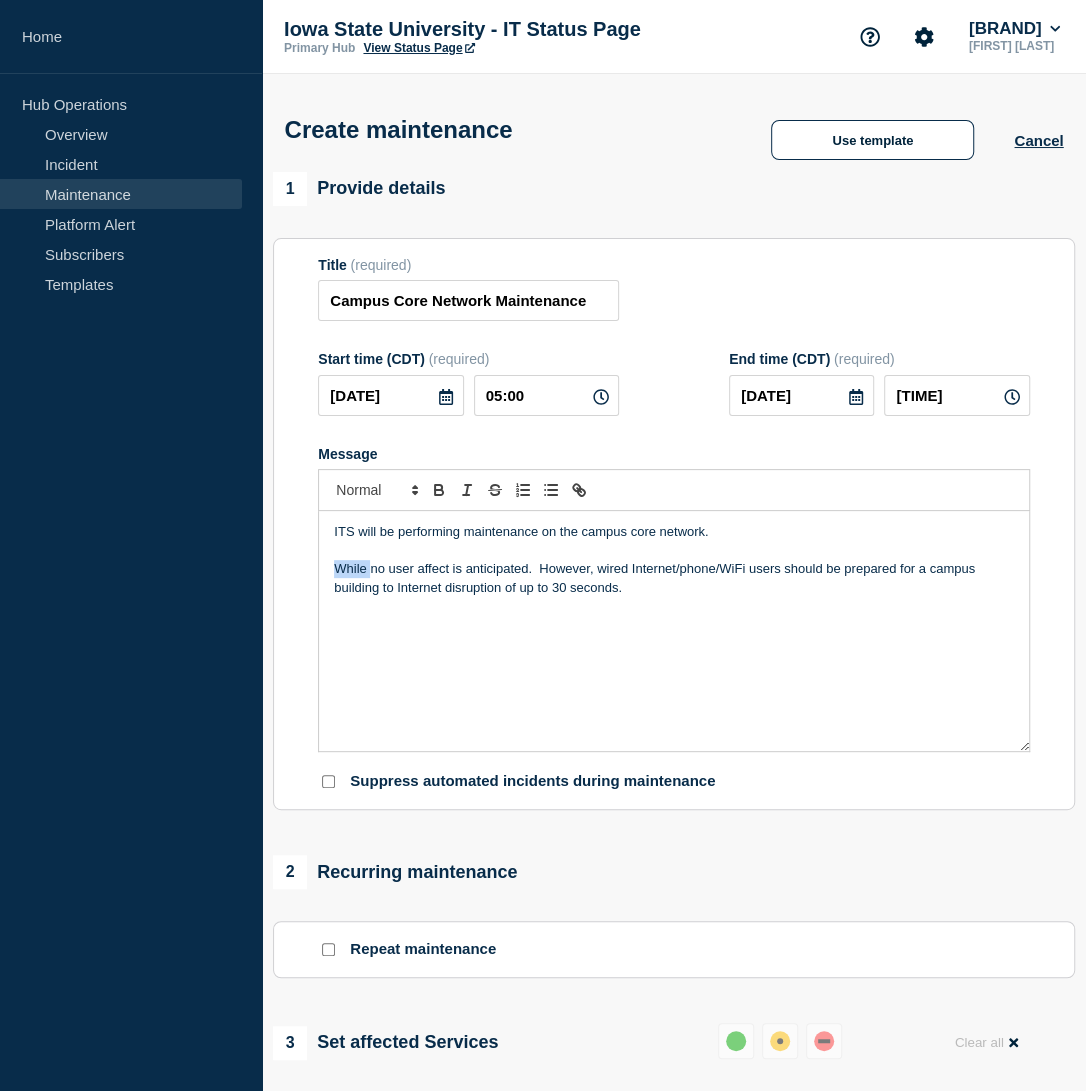 click on "ITS will be performing maintenance on the campus core network. While no user affect is anticipated.  However, wired Internet/phone/WiFi users should be prepared for a campus building to Internet disruption of up to 30 seconds." at bounding box center [674, 631] 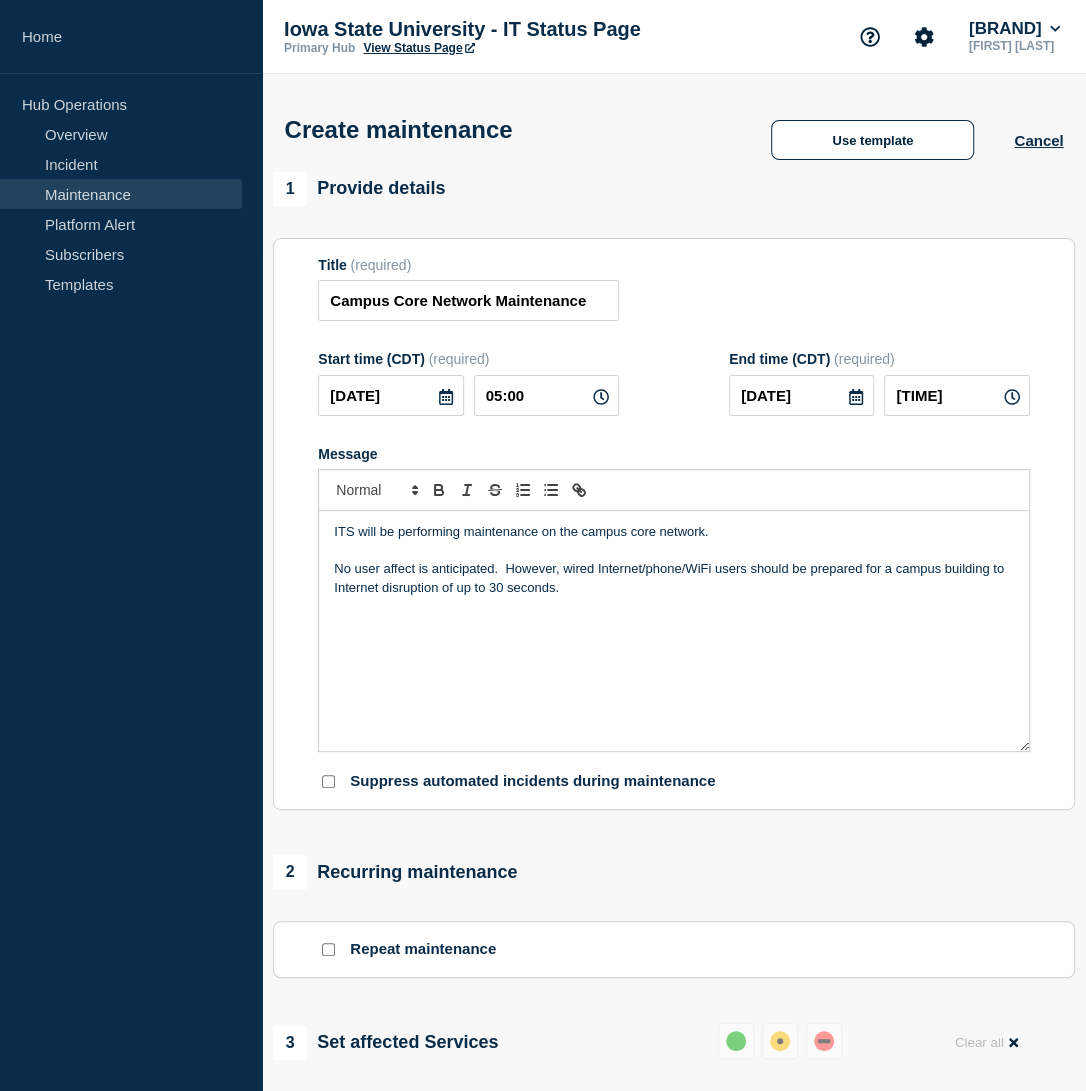 click on "No user affect is anticipated.  However, wired Internet/phone/WiFi users should be prepared for a campus building to Internet disruption of up to 30 seconds." at bounding box center [674, 578] 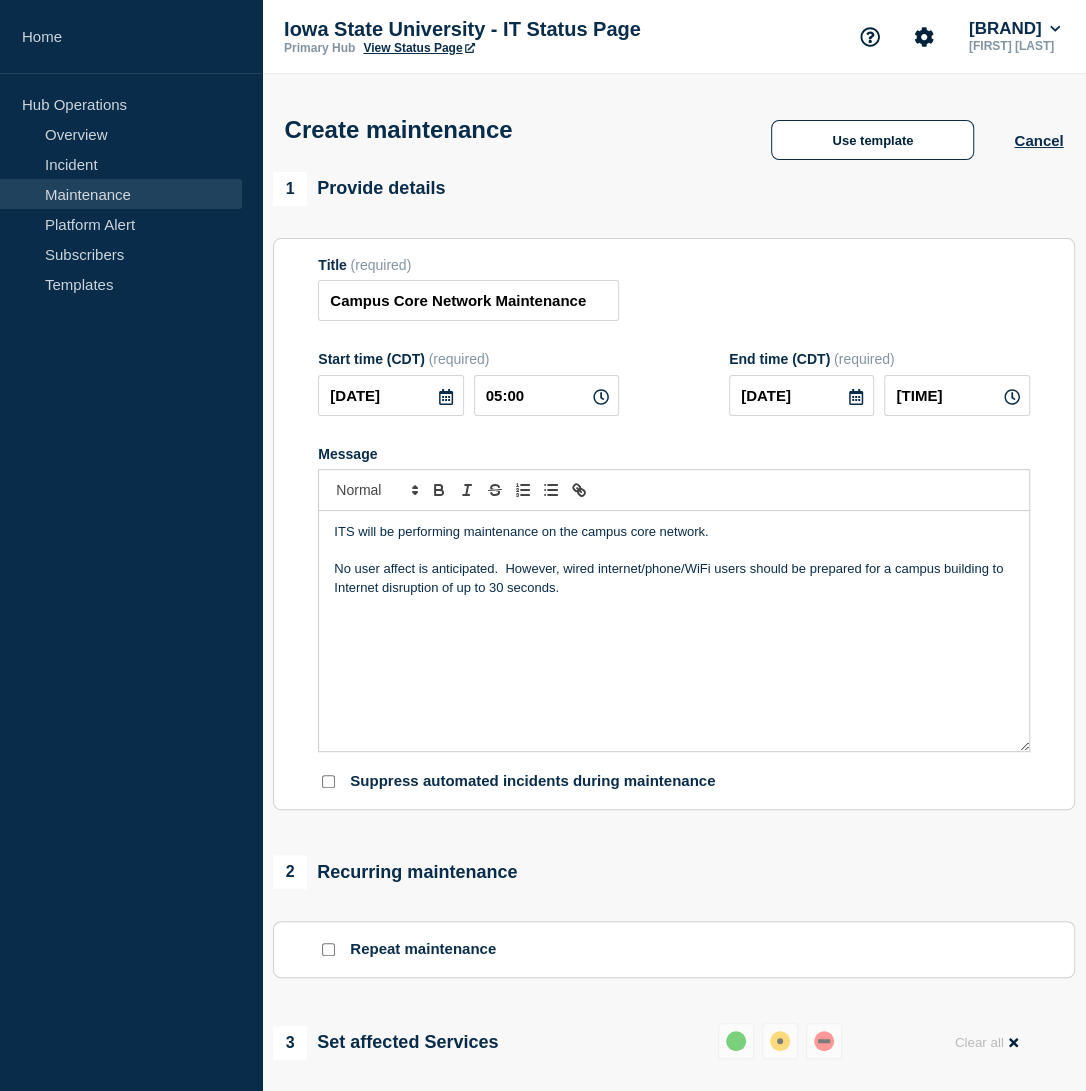 click at bounding box center (674, 606) 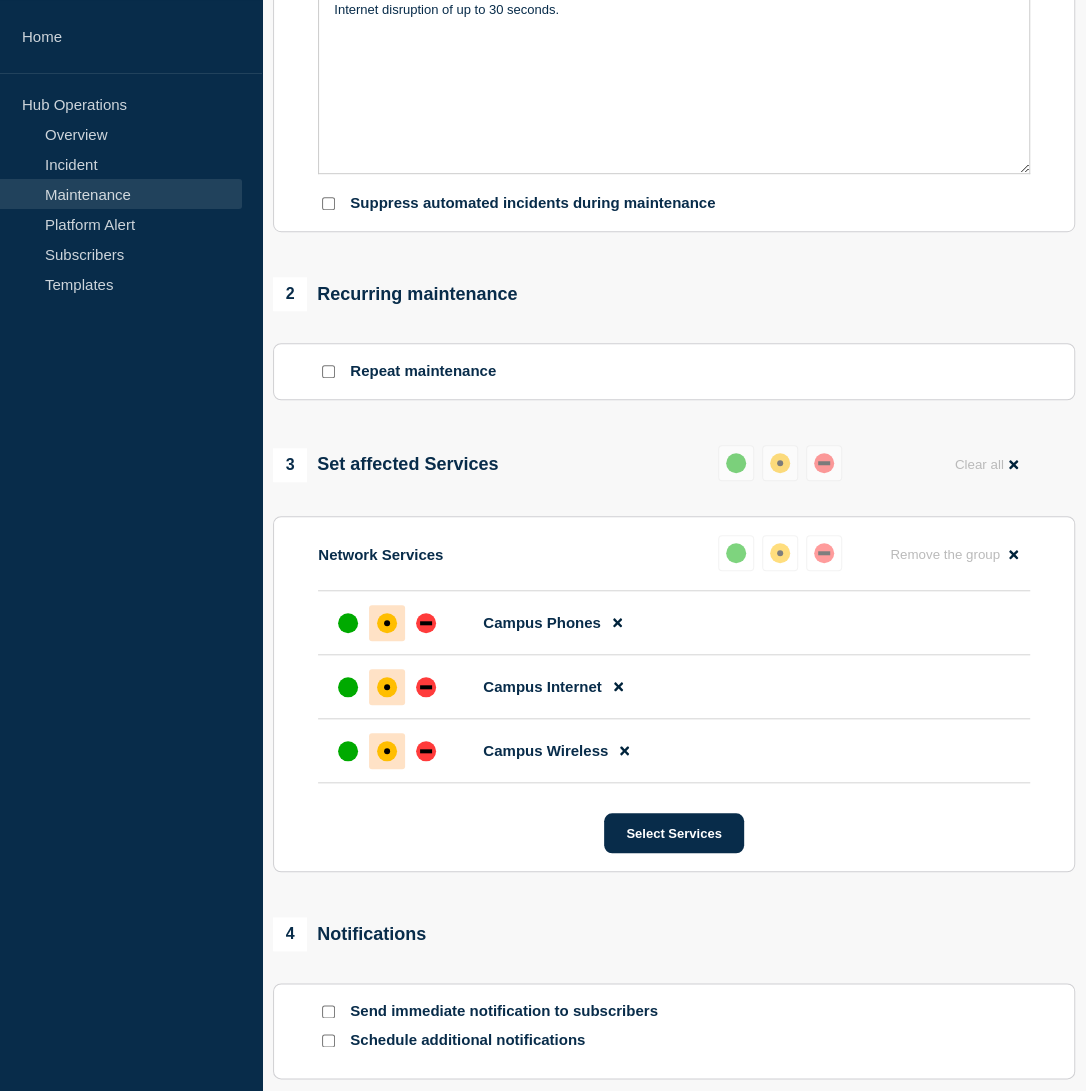 scroll, scrollTop: 843, scrollLeft: 0, axis: vertical 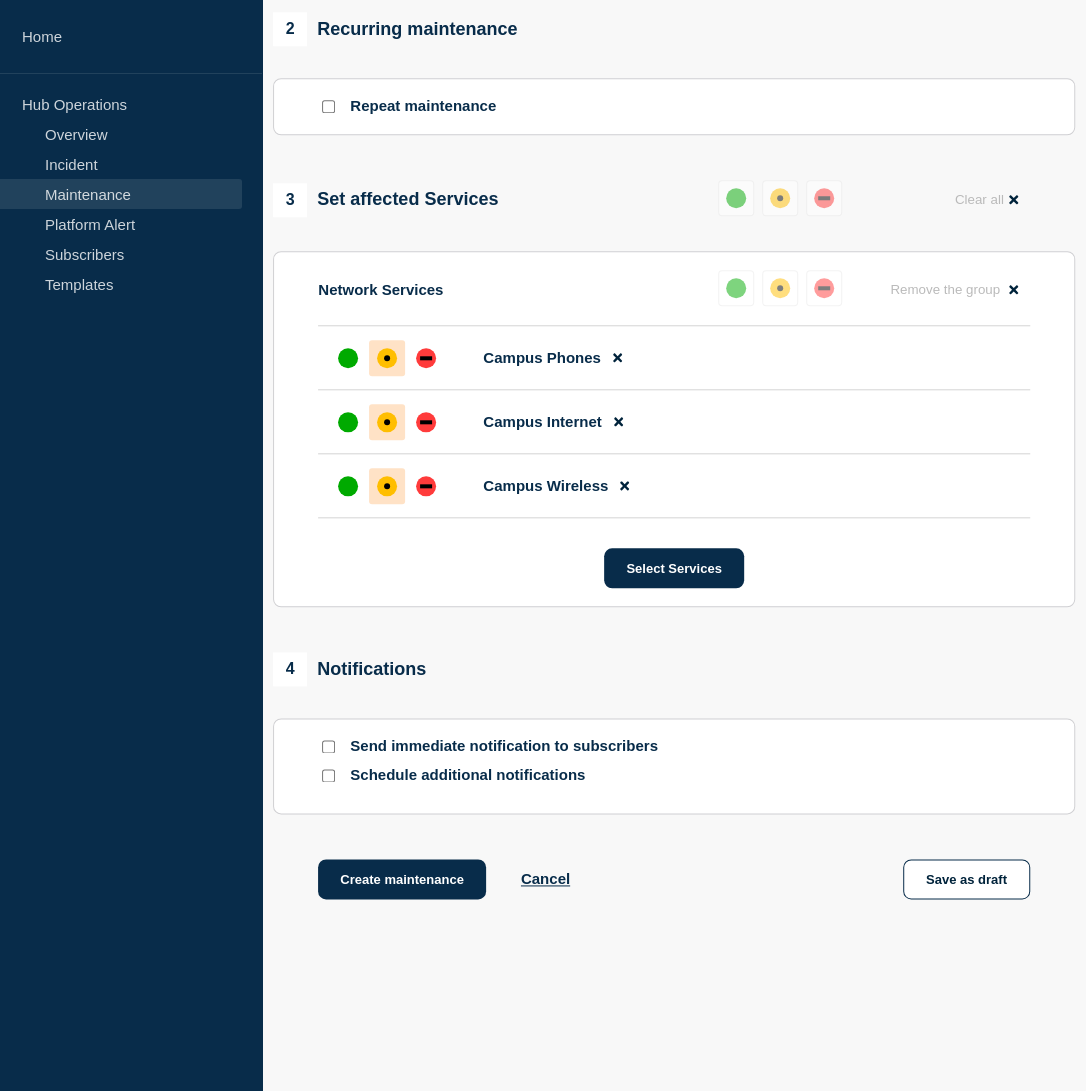 click at bounding box center (328, 775) 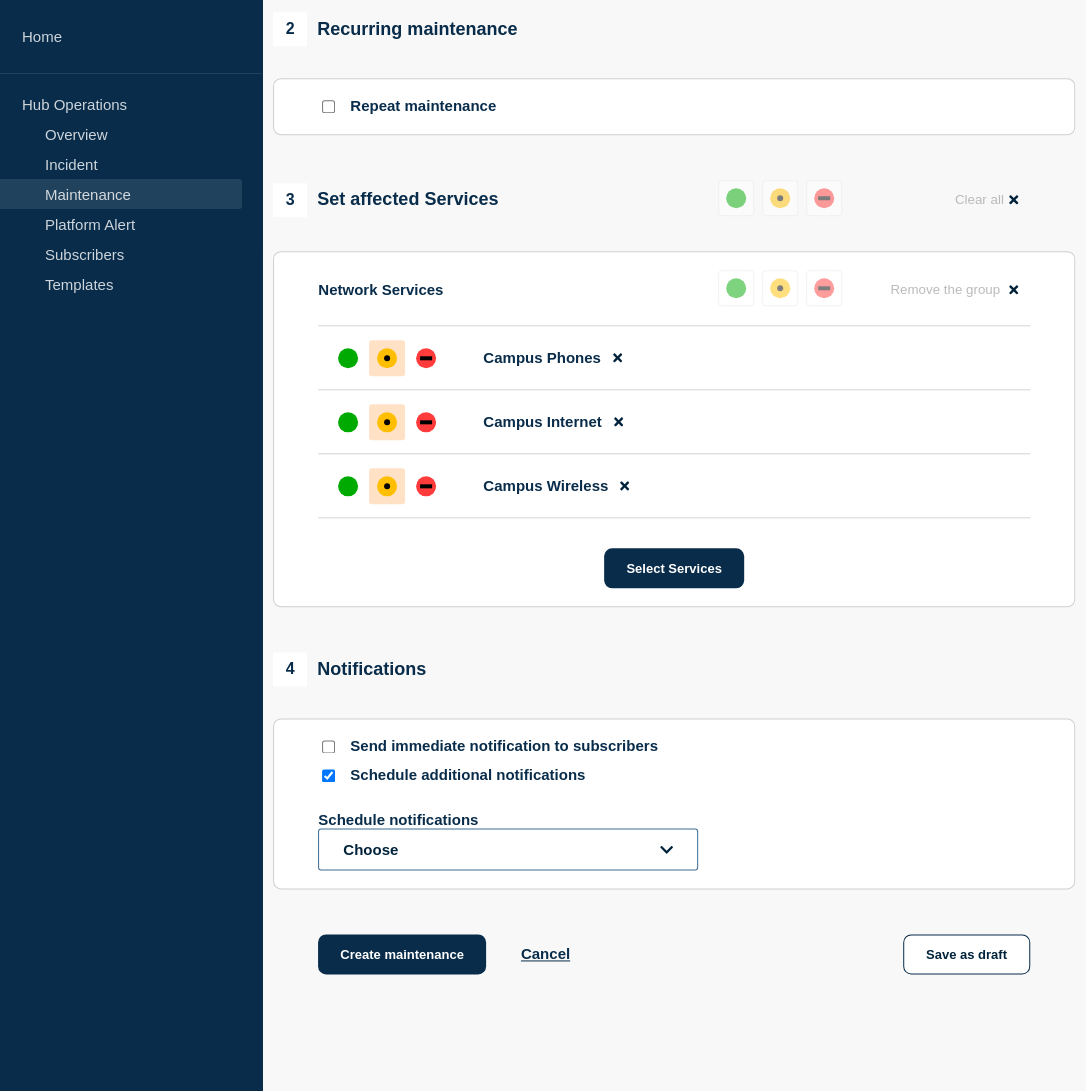 click on "Choose" 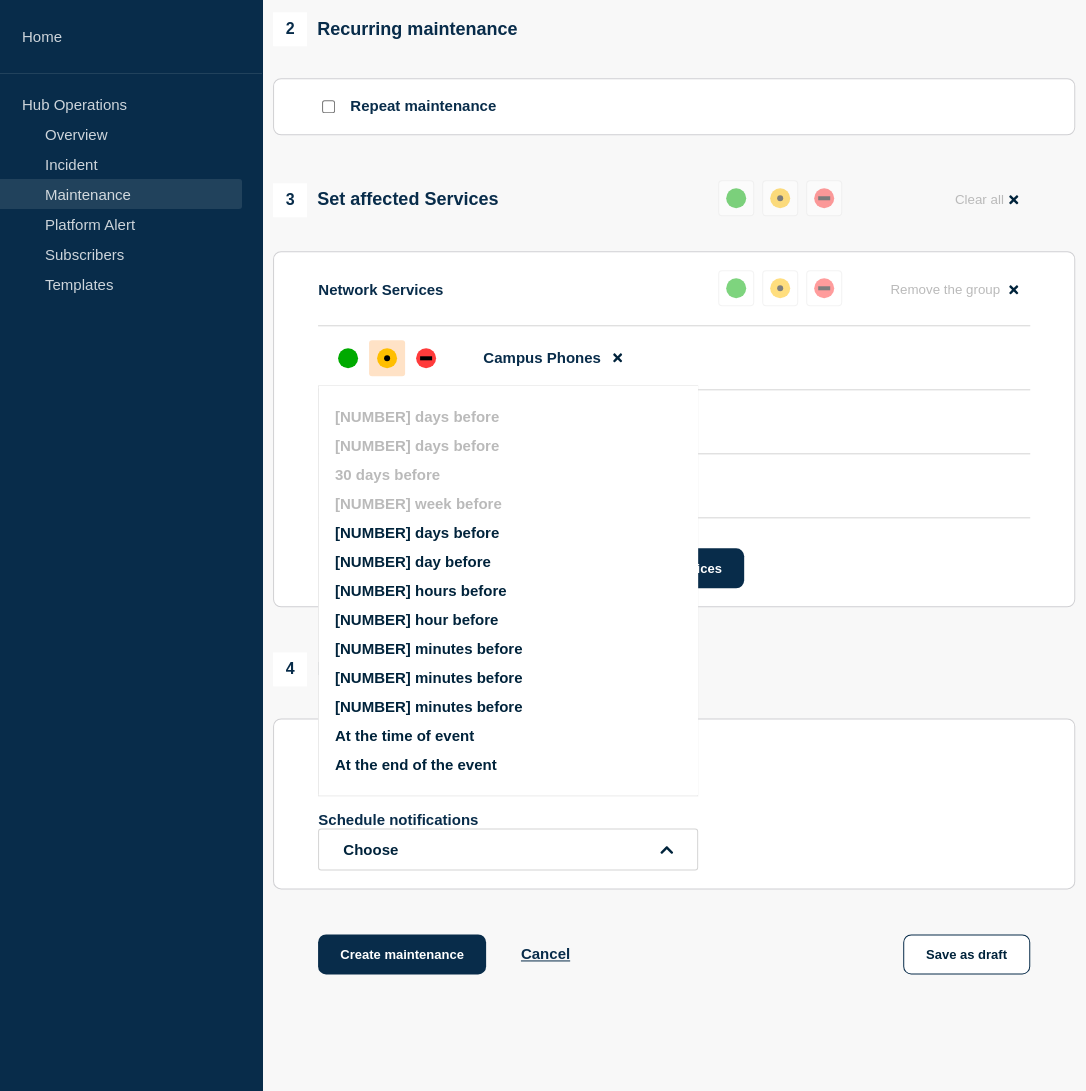 click on "[NUMBER] days before" at bounding box center [417, 532] 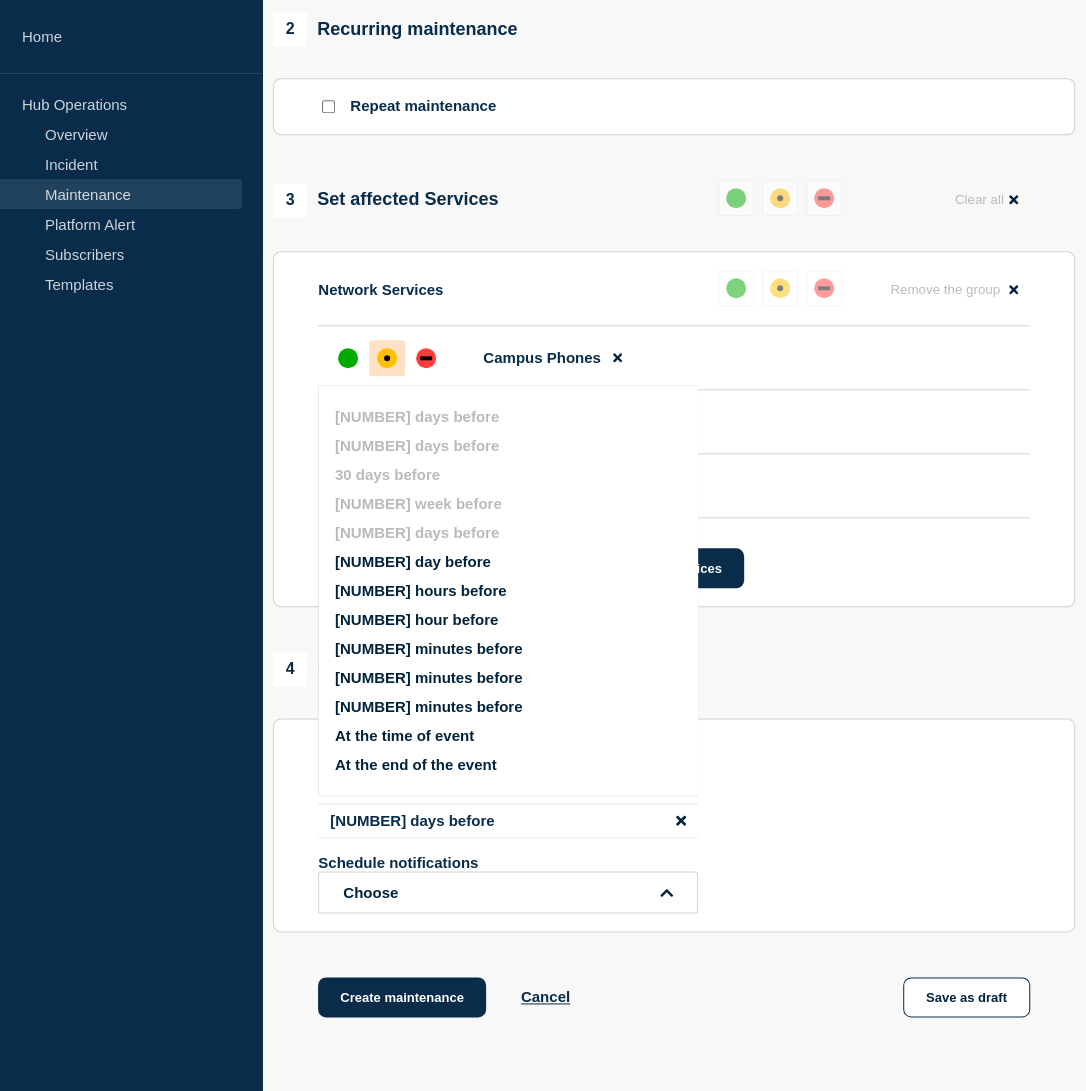 click on "[NUMBER] days before Schedule notifications Choose [NUMBER] days before [NUMBER] days before [NUMBER] days before [NUMBER] week before [NUMBER] days before [NUMBER] hours before [NUMBER] hour before [NUMBER] minutes before [NUMBER] minutes before [NUMBER] minutes before At the time of event At the end of the event" at bounding box center [674, 858] 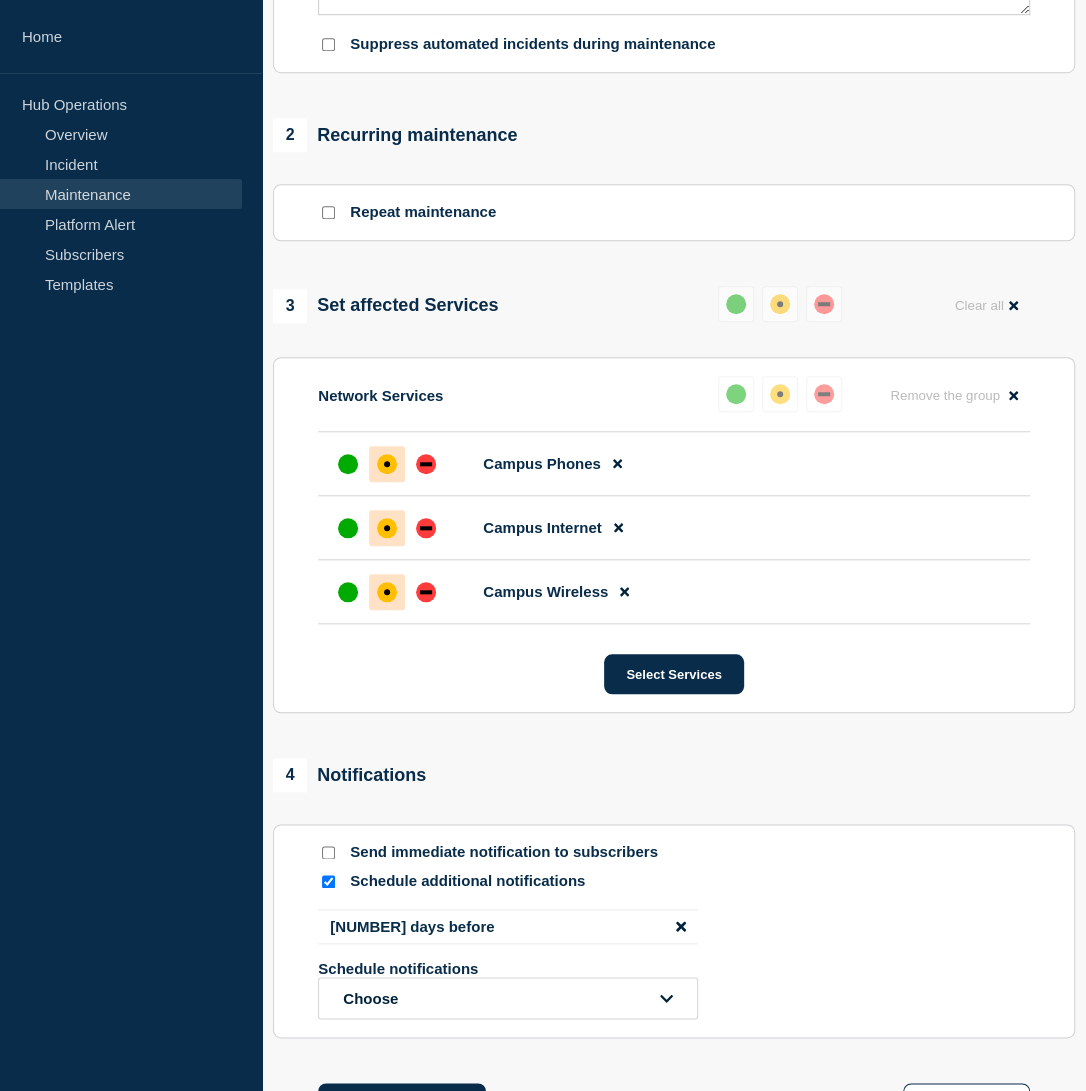 scroll, scrollTop: 1000, scrollLeft: 0, axis: vertical 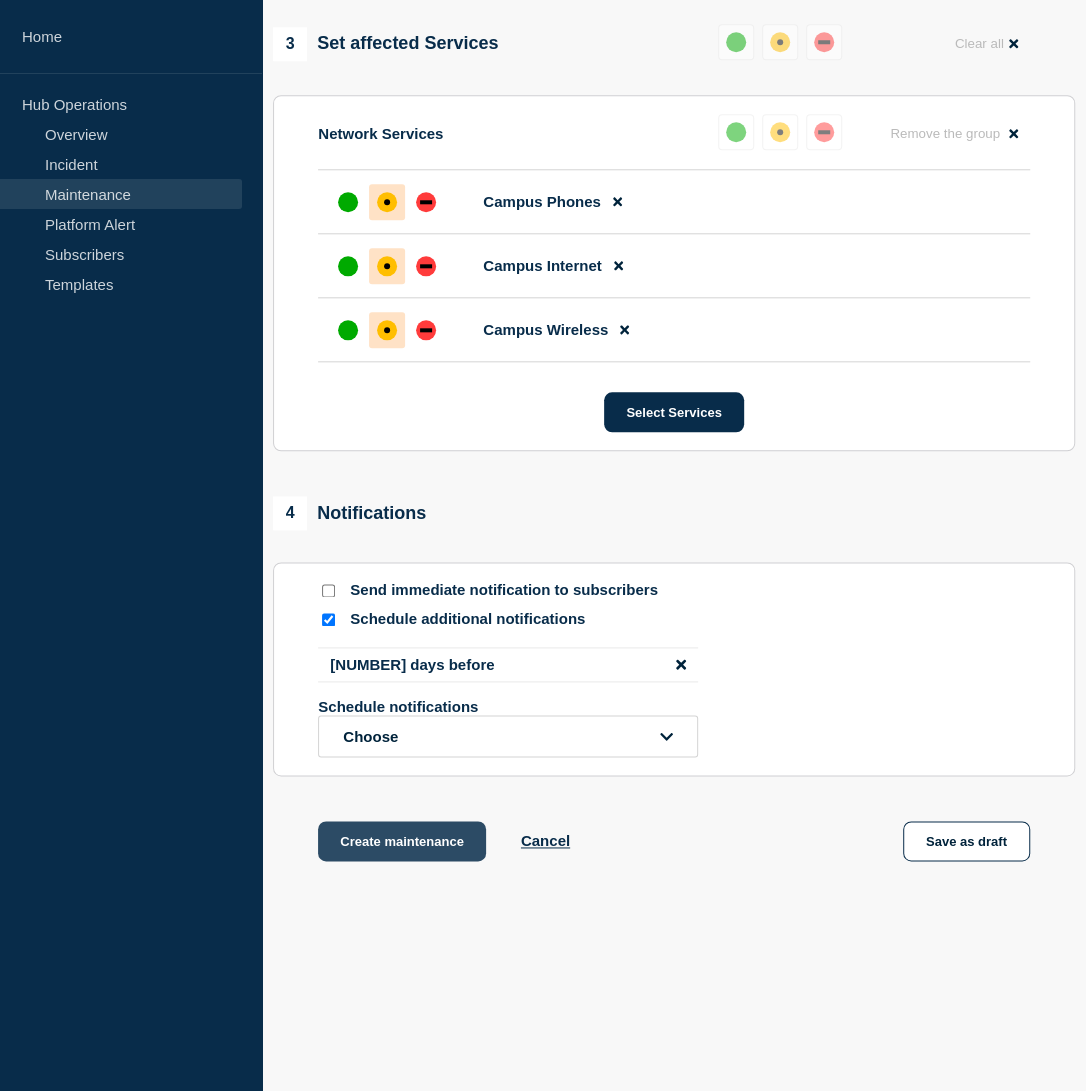 click on "Create maintenance" at bounding box center [402, 841] 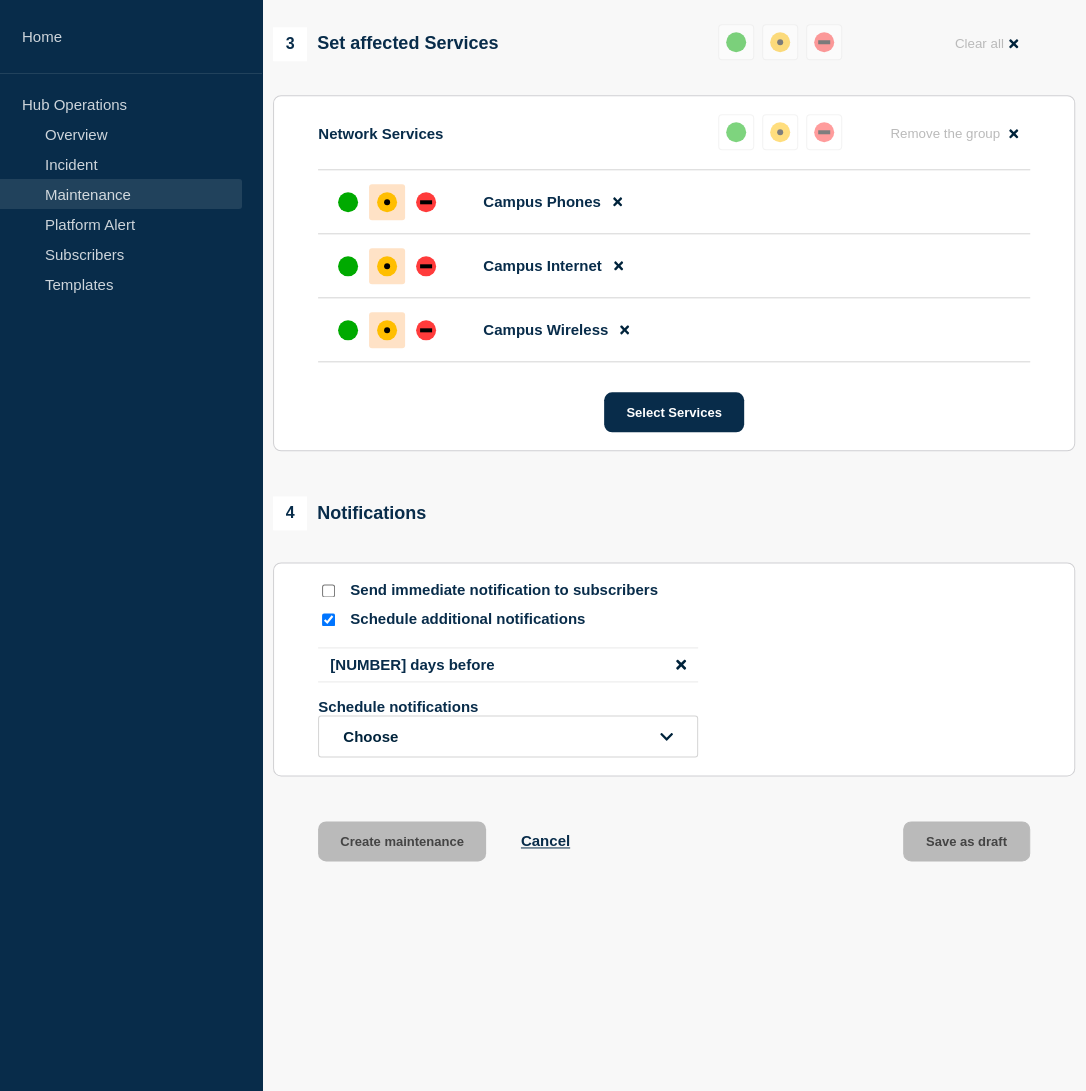 scroll, scrollTop: 1043, scrollLeft: 0, axis: vertical 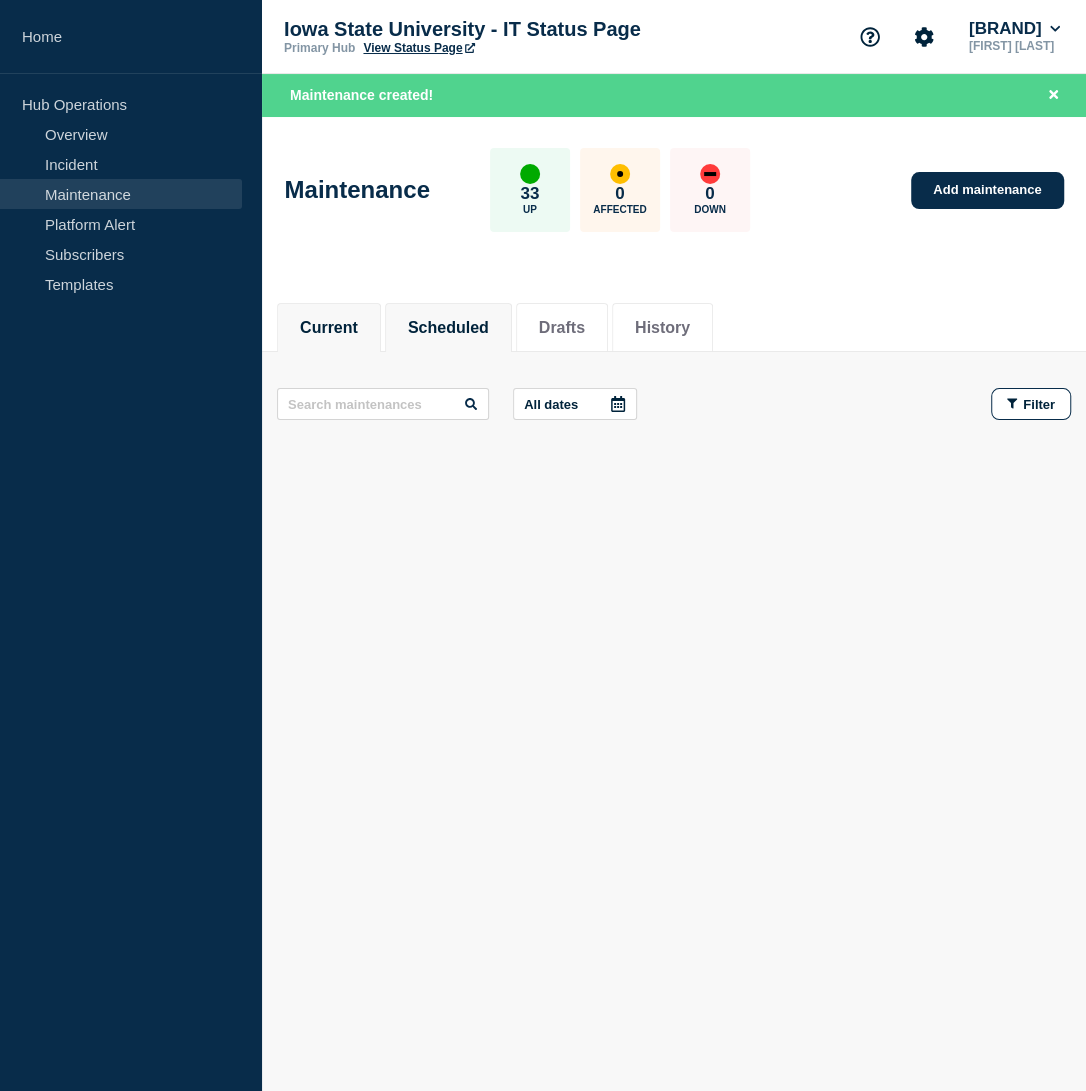 click on "Scheduled" at bounding box center (448, 328) 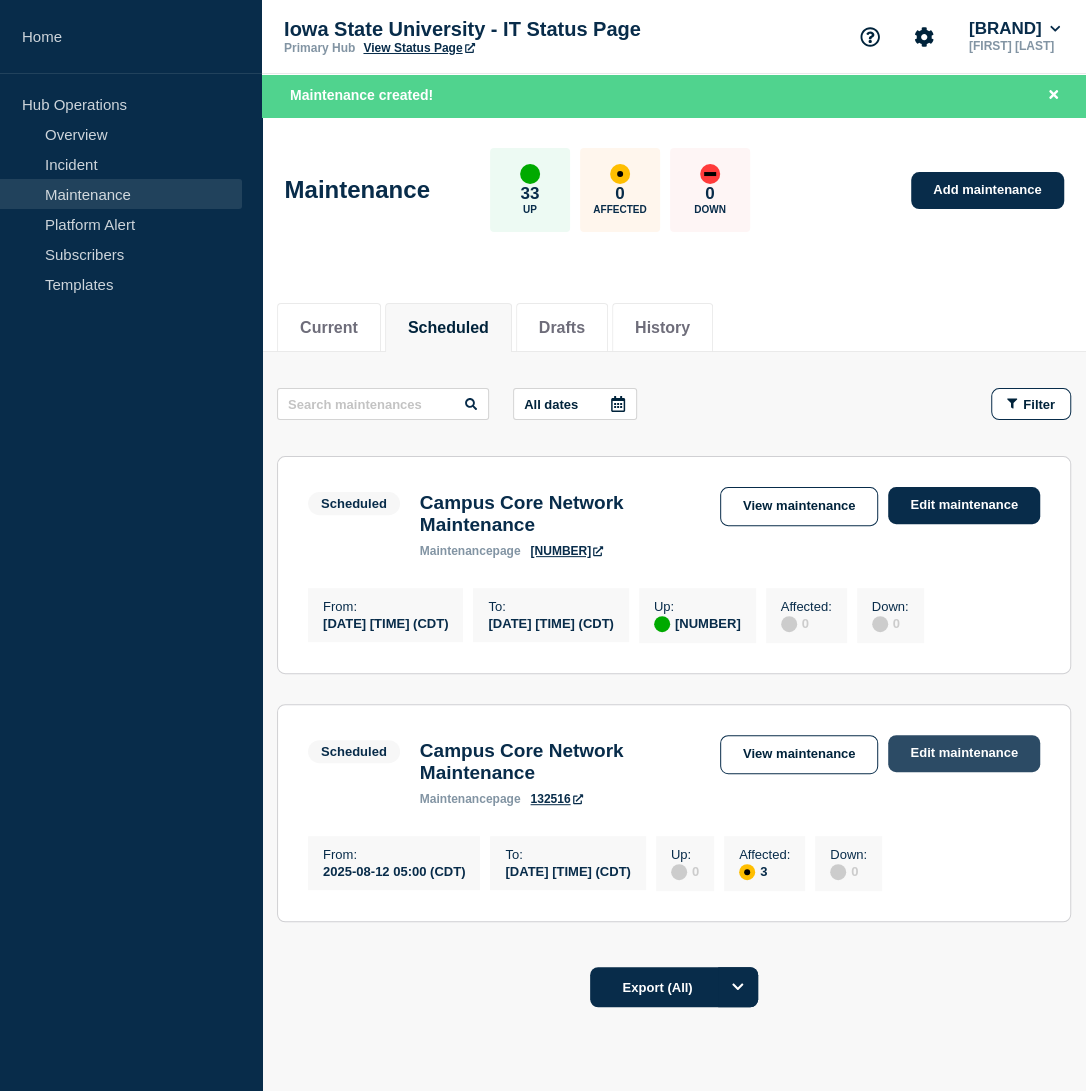 click on "Edit maintenance" at bounding box center (964, 753) 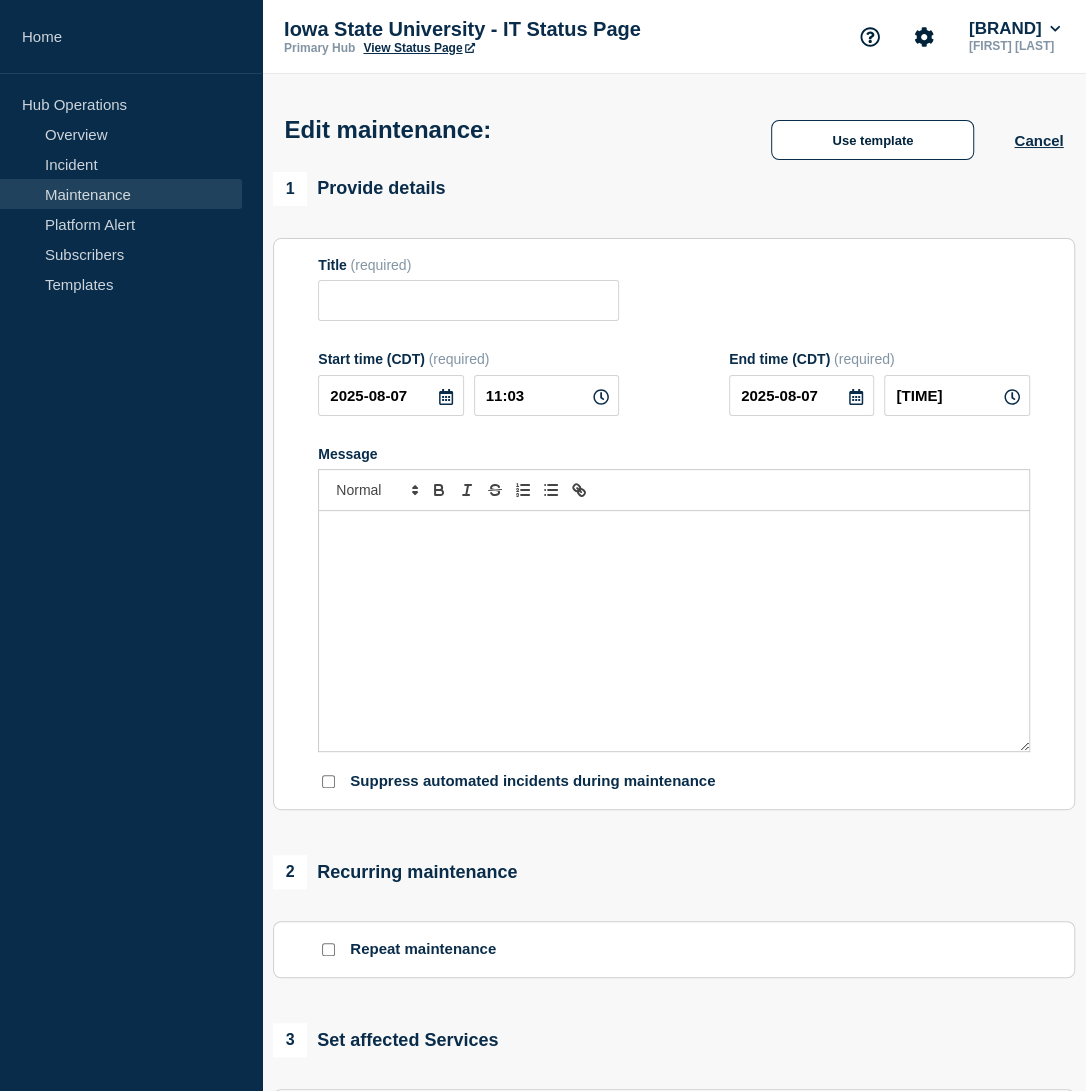 type on "Campus Core Network Maintenance" 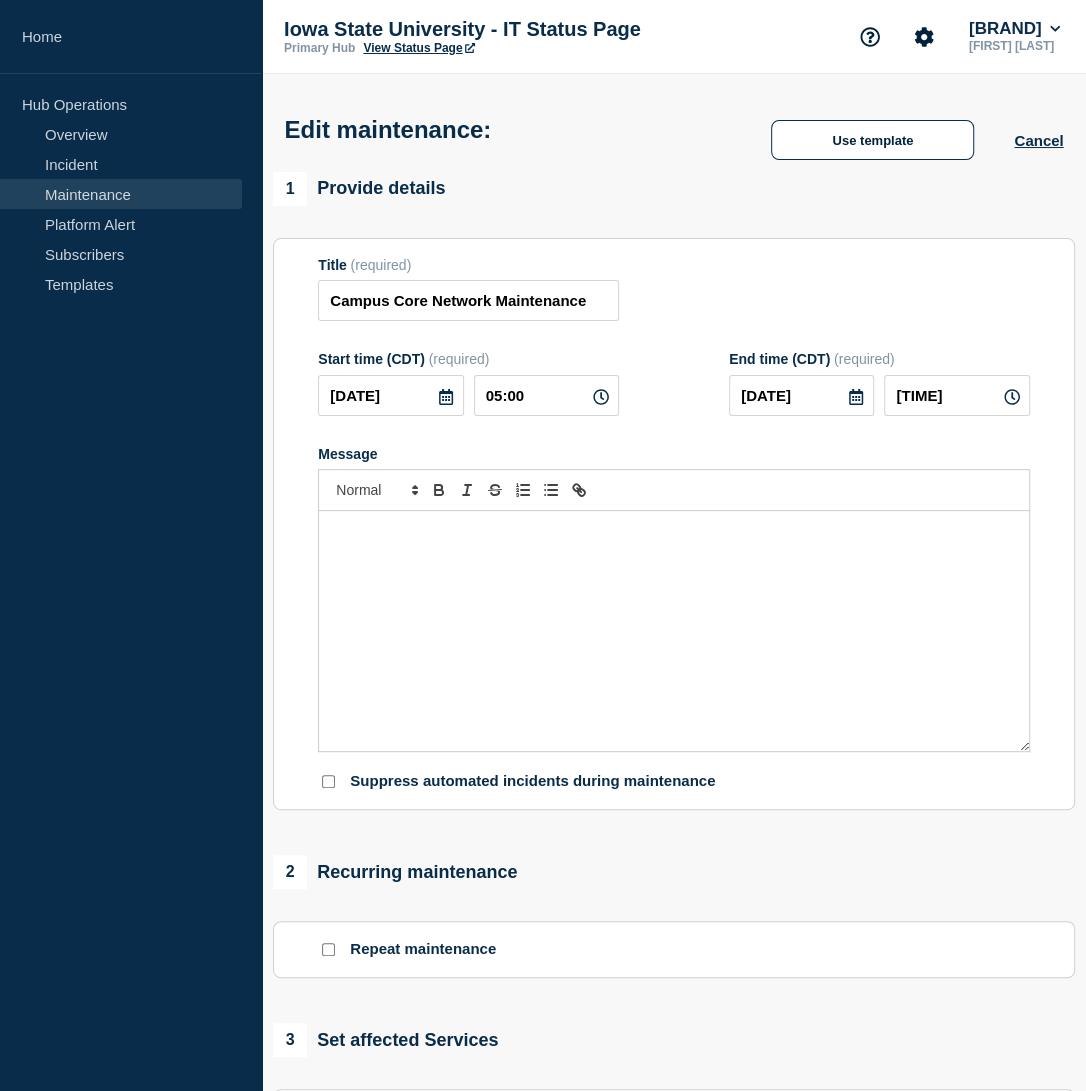 checkbox on "false" 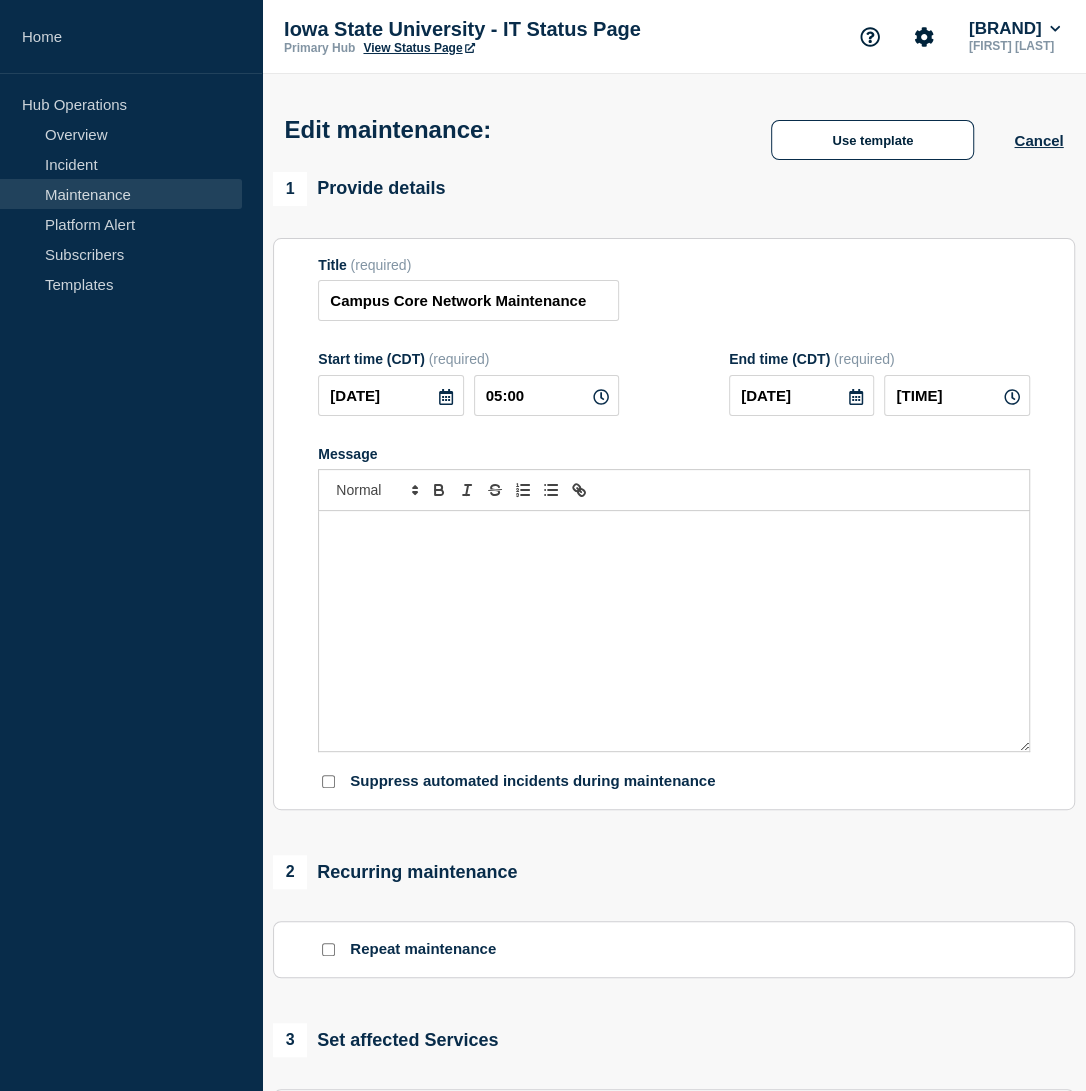 checkbox on "true" 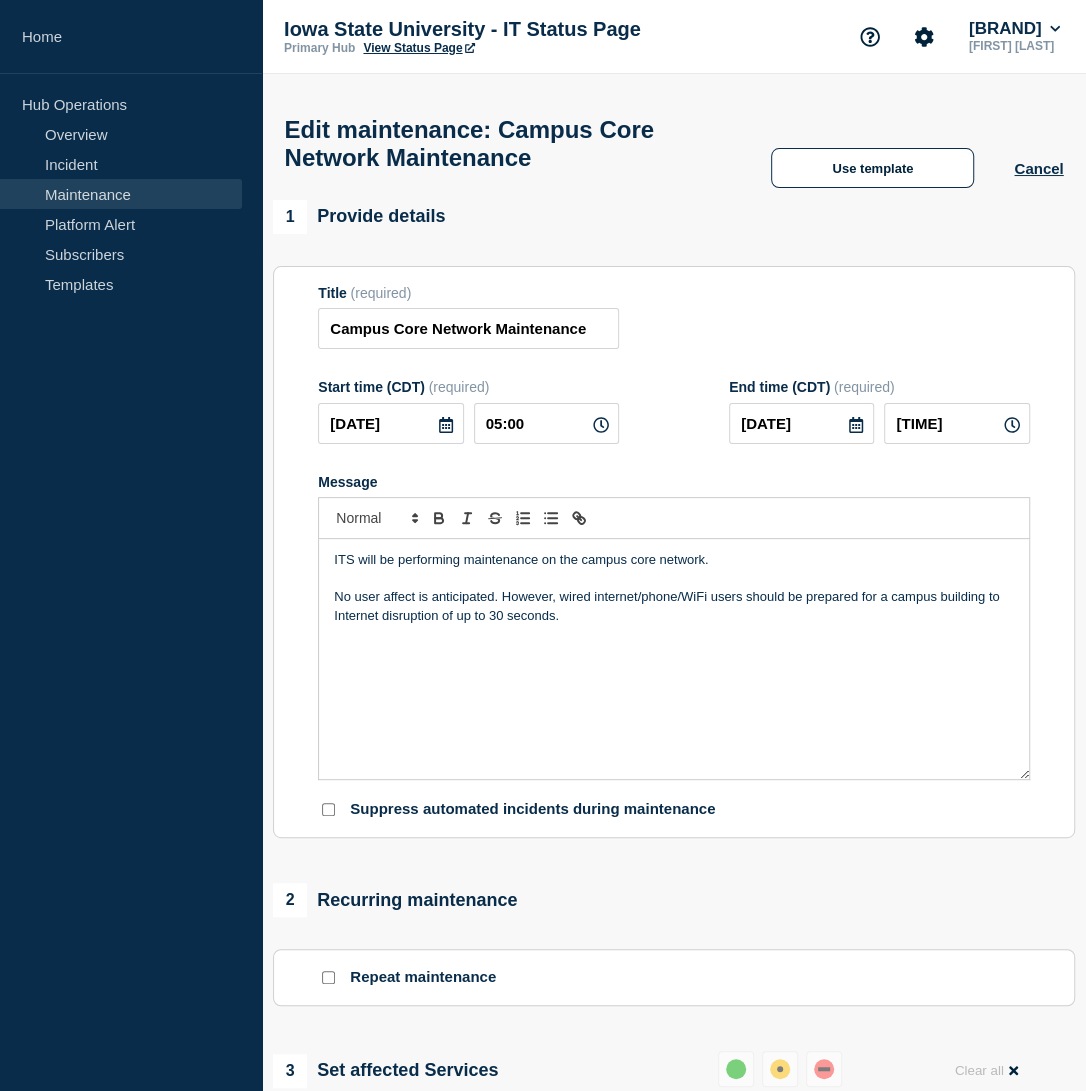 scroll, scrollTop: 527, scrollLeft: 0, axis: vertical 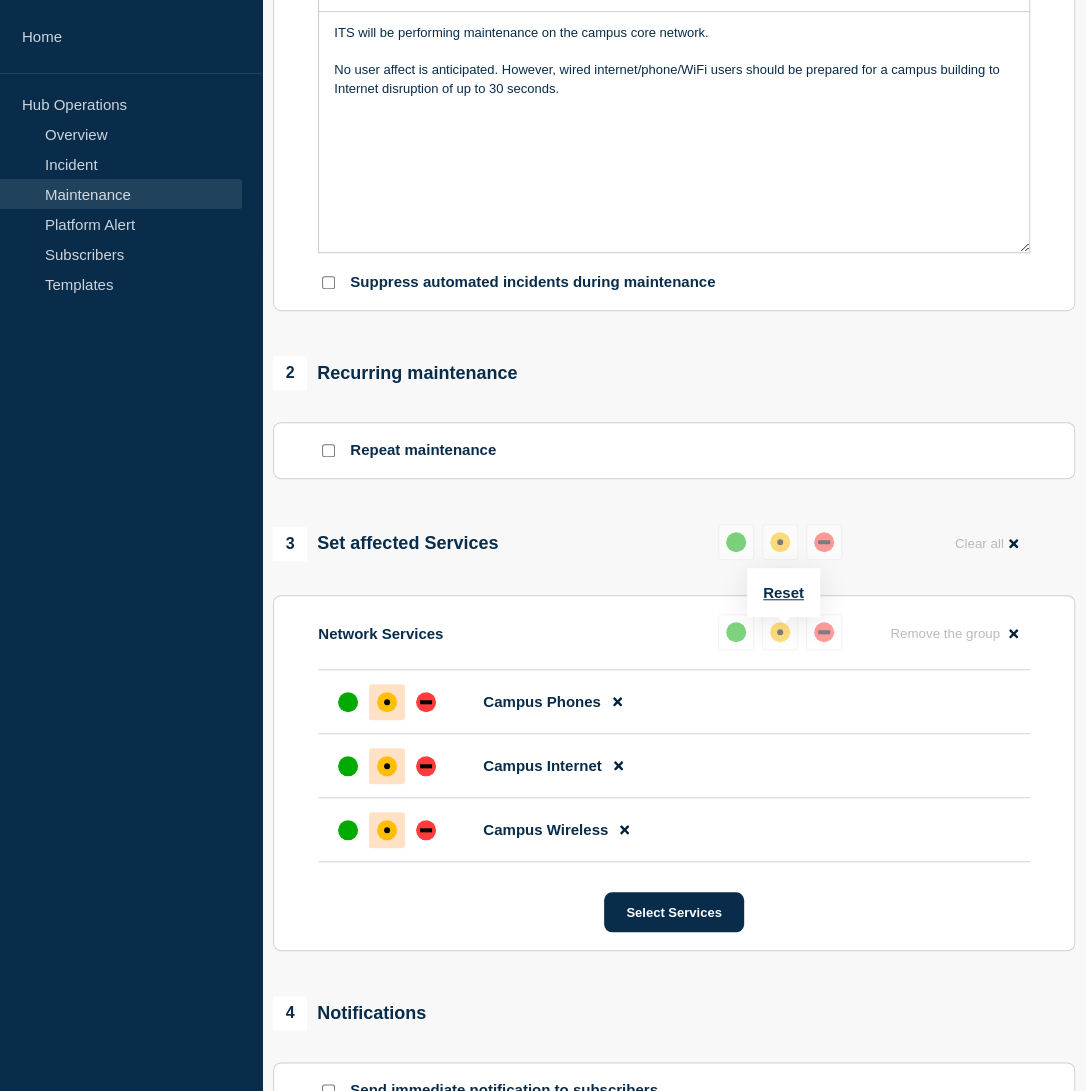 click at bounding box center [736, 632] 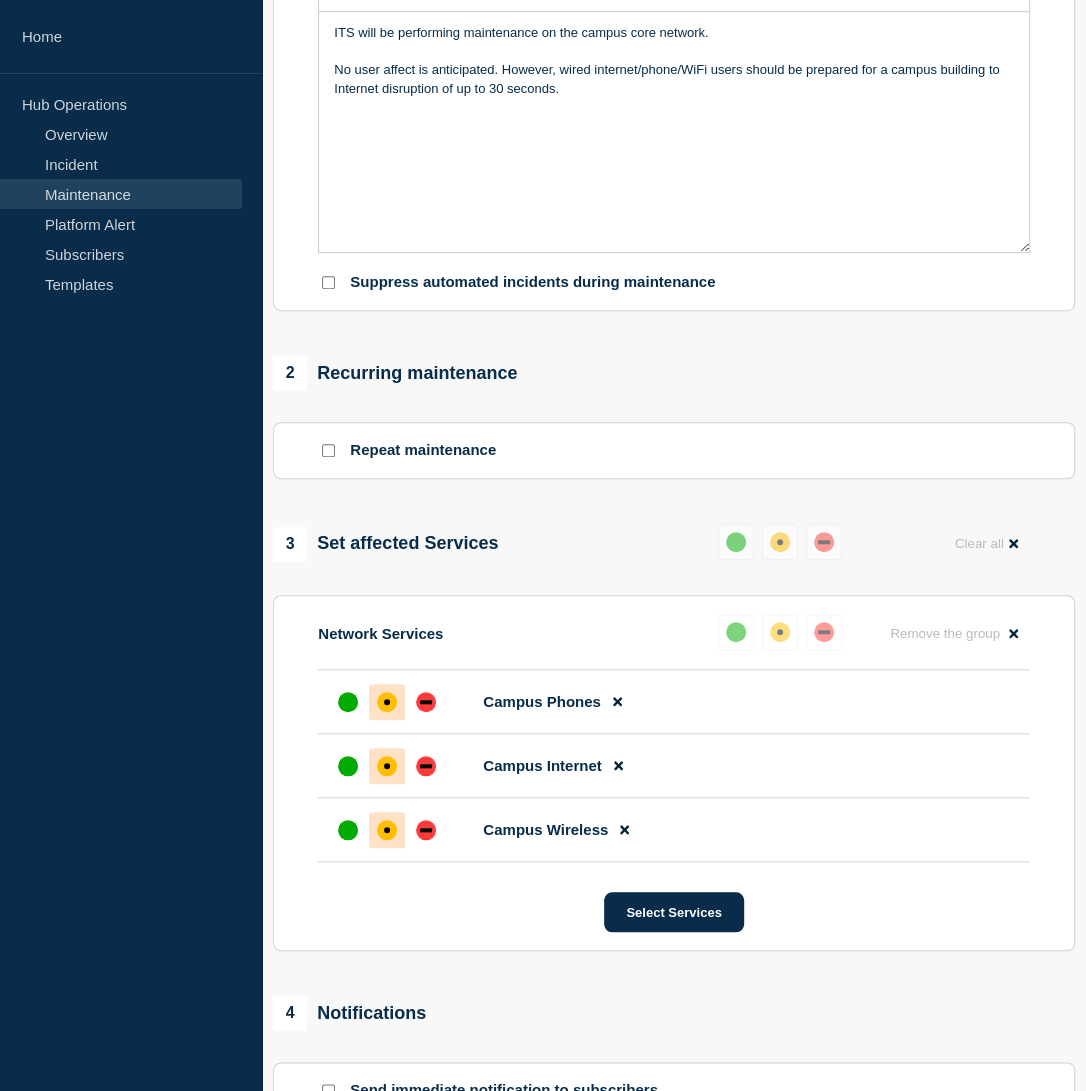 click at bounding box center (736, 632) 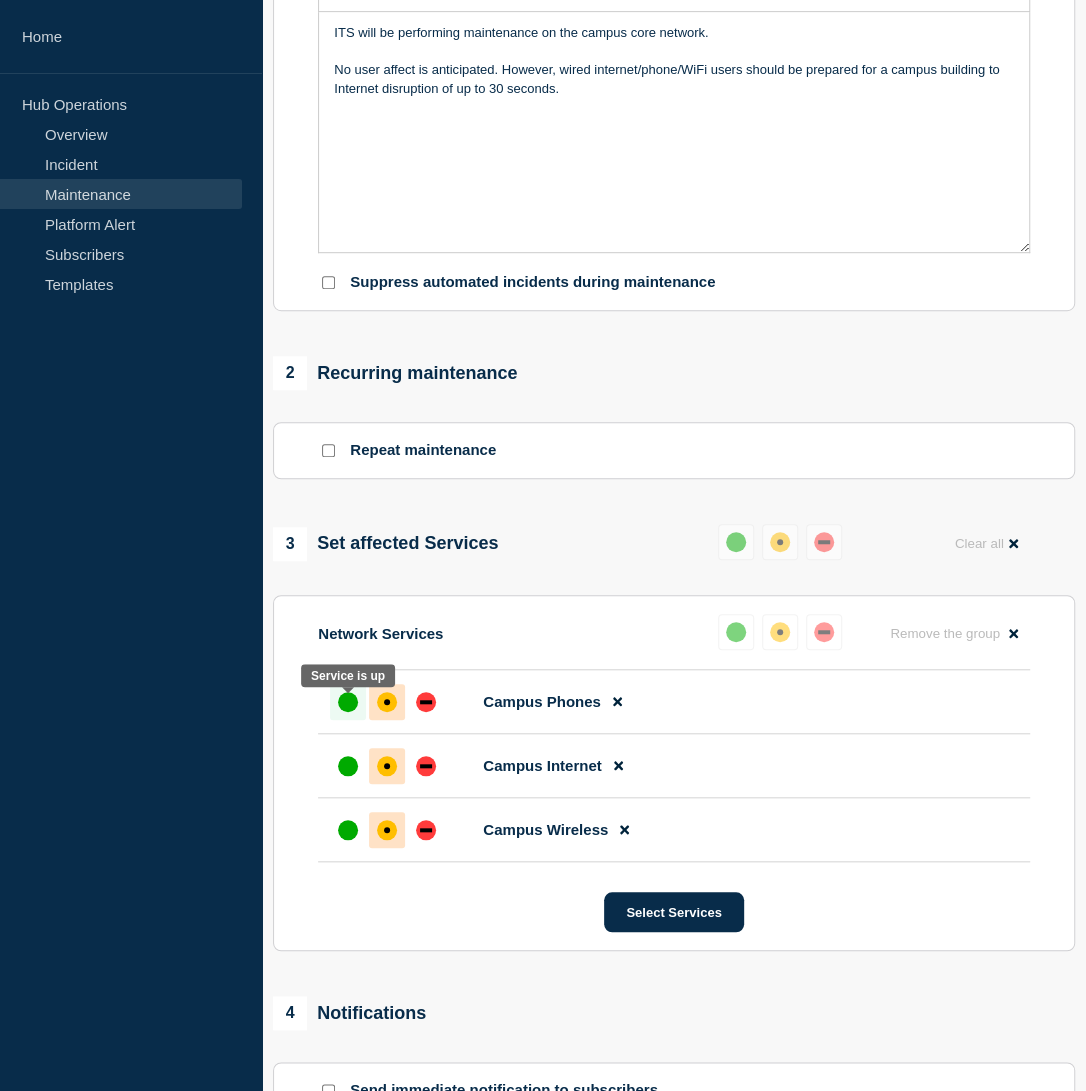 click at bounding box center [348, 702] 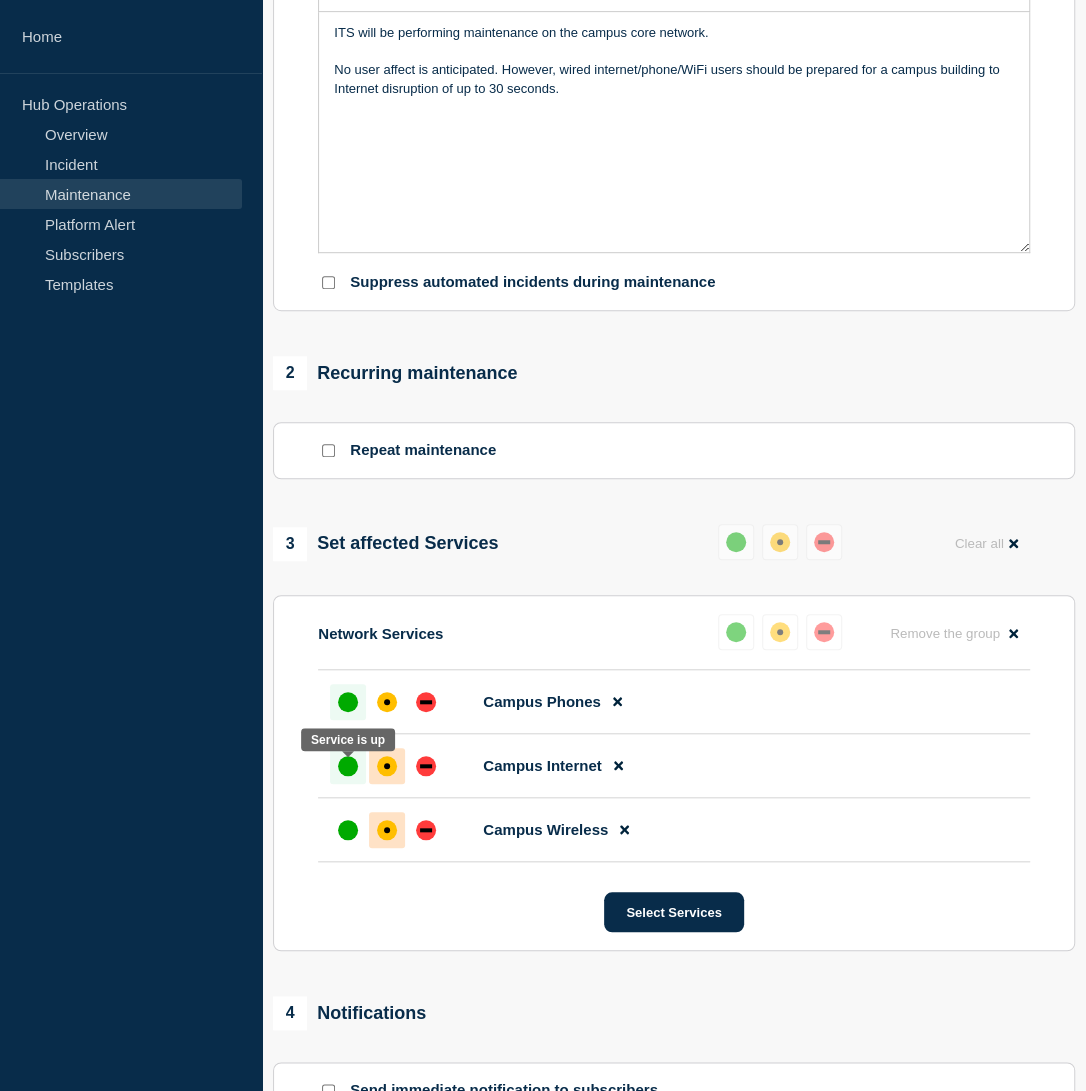 click at bounding box center [348, 766] 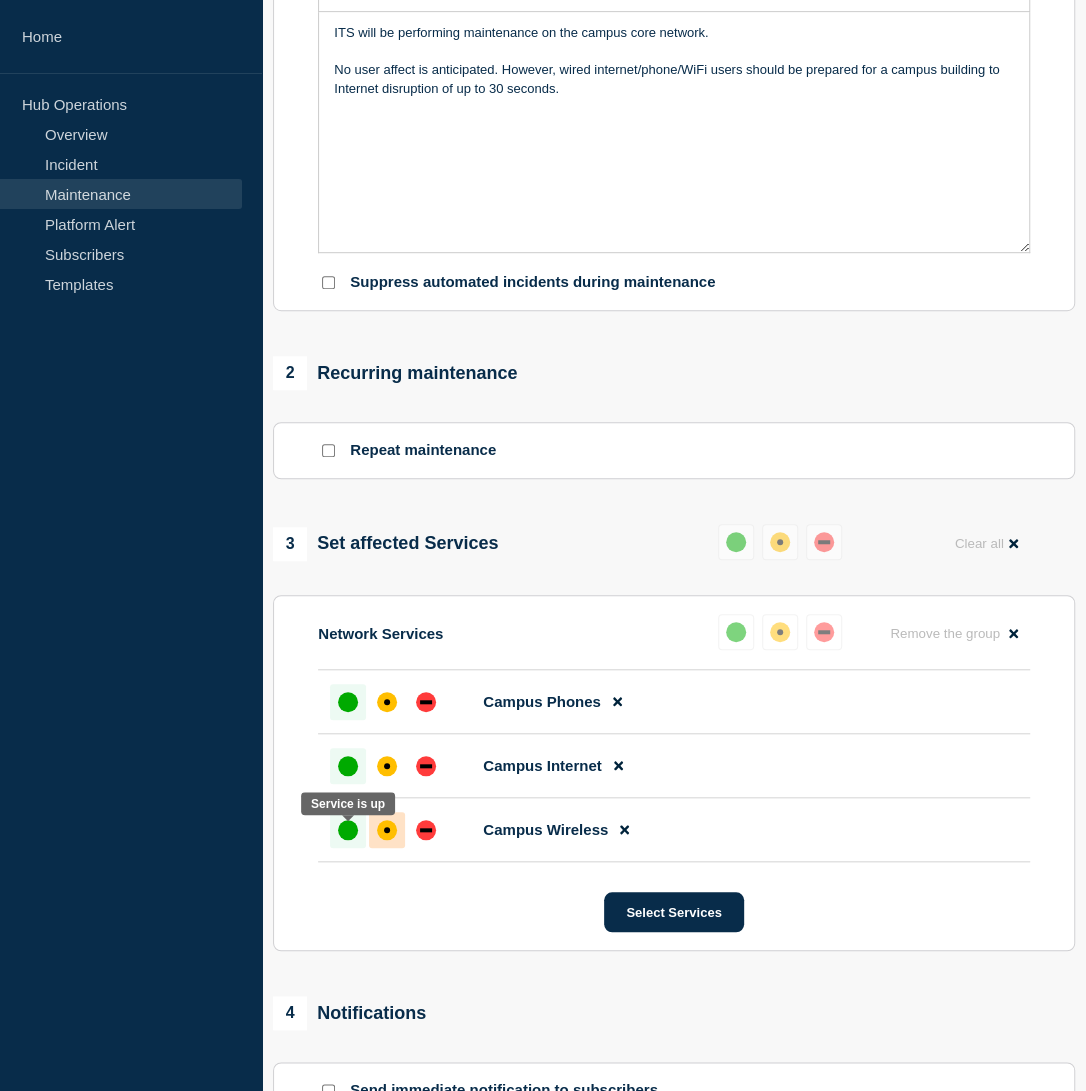 click at bounding box center (348, 830) 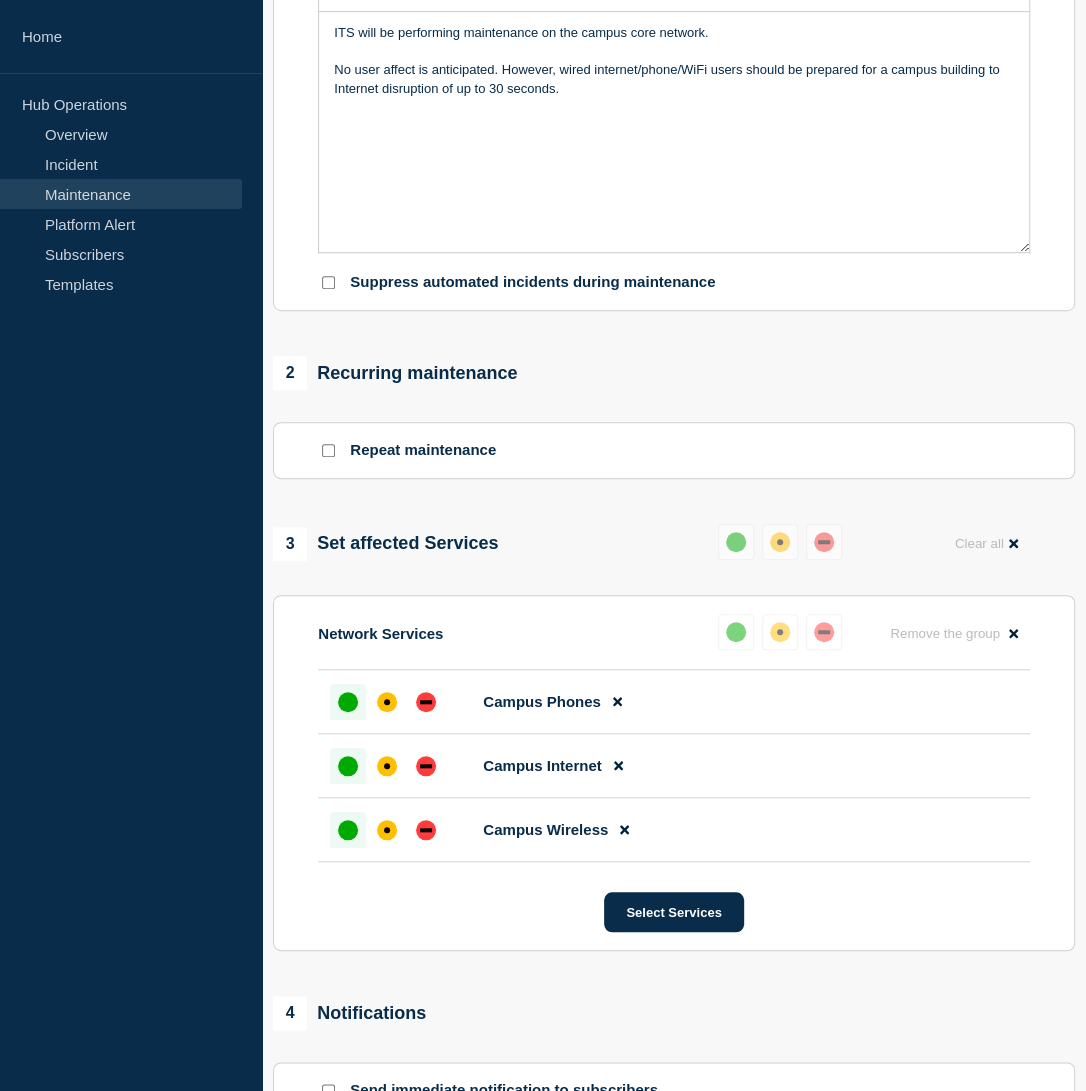 scroll, scrollTop: 935, scrollLeft: 0, axis: vertical 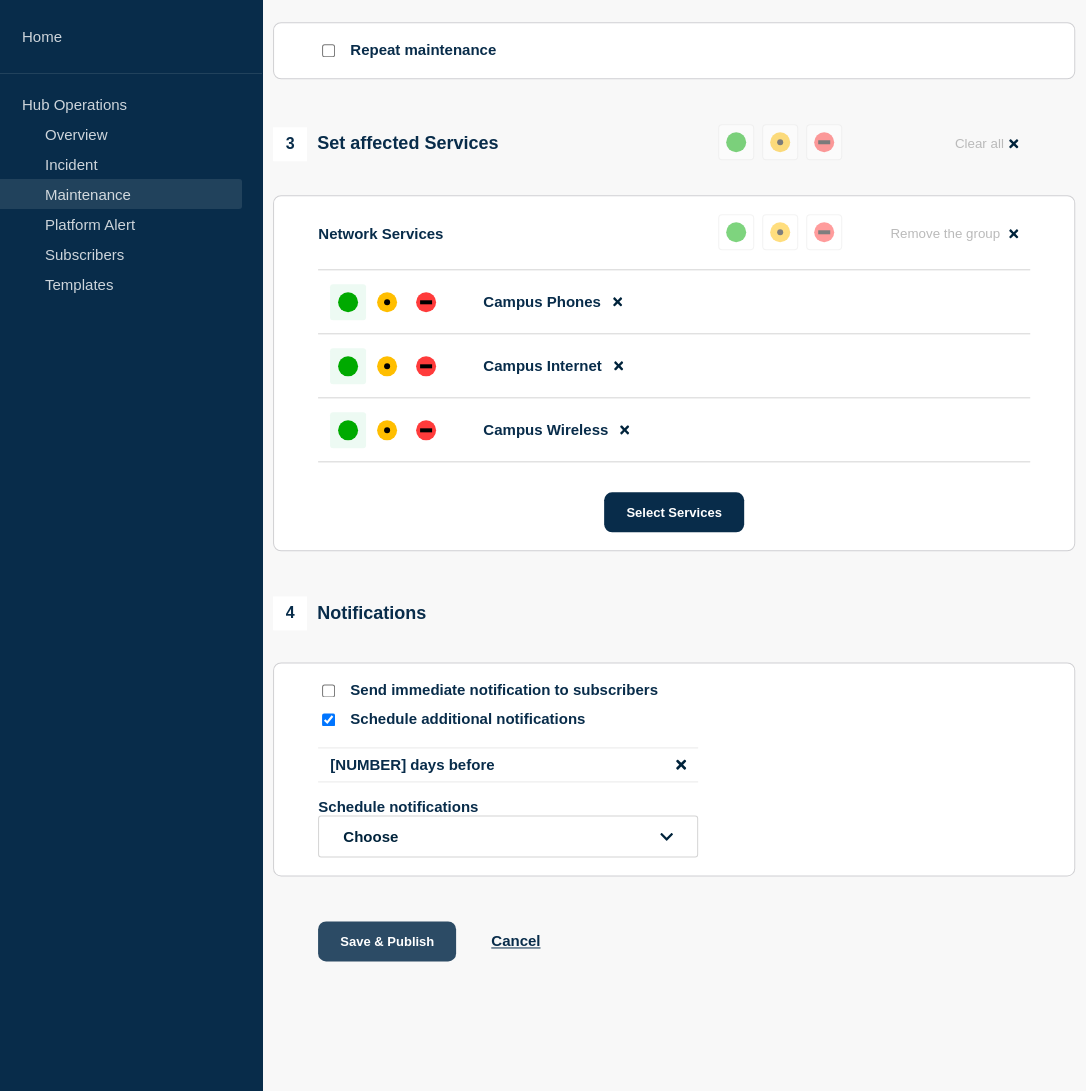 click on "Save & Publish" at bounding box center [387, 941] 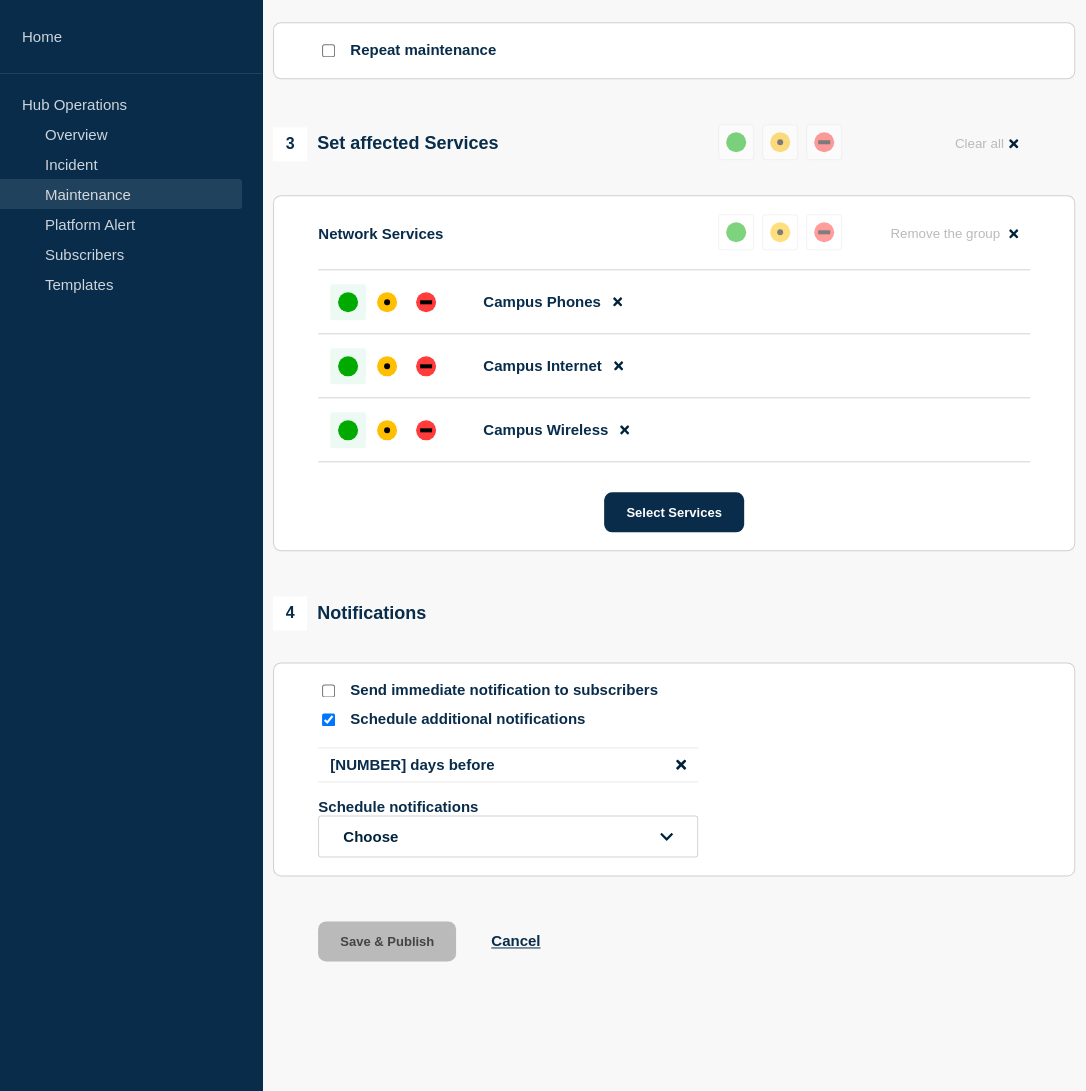 scroll, scrollTop: 0, scrollLeft: 0, axis: both 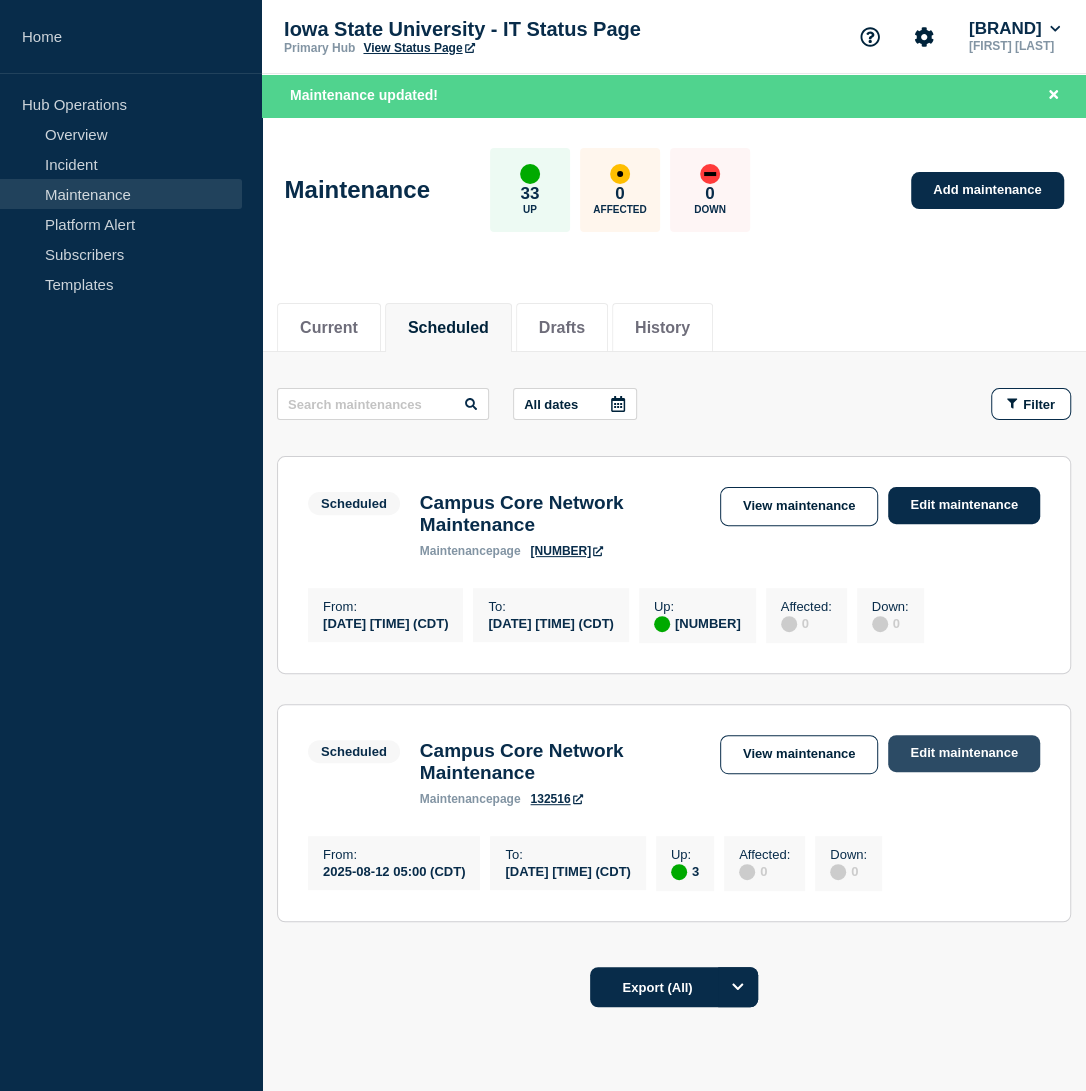 click on "Edit maintenance" at bounding box center [964, 753] 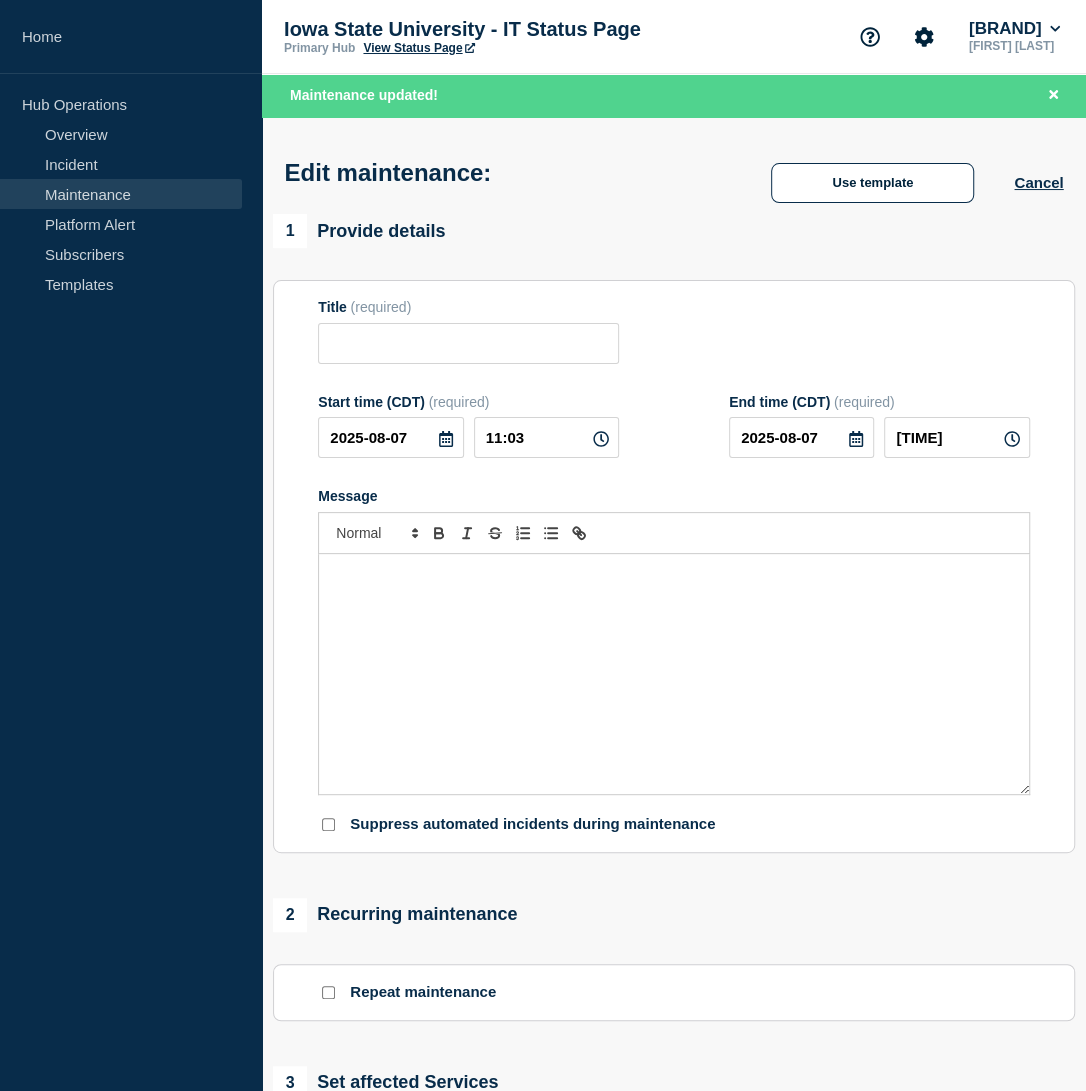 type on "Campus Core Network Maintenance" 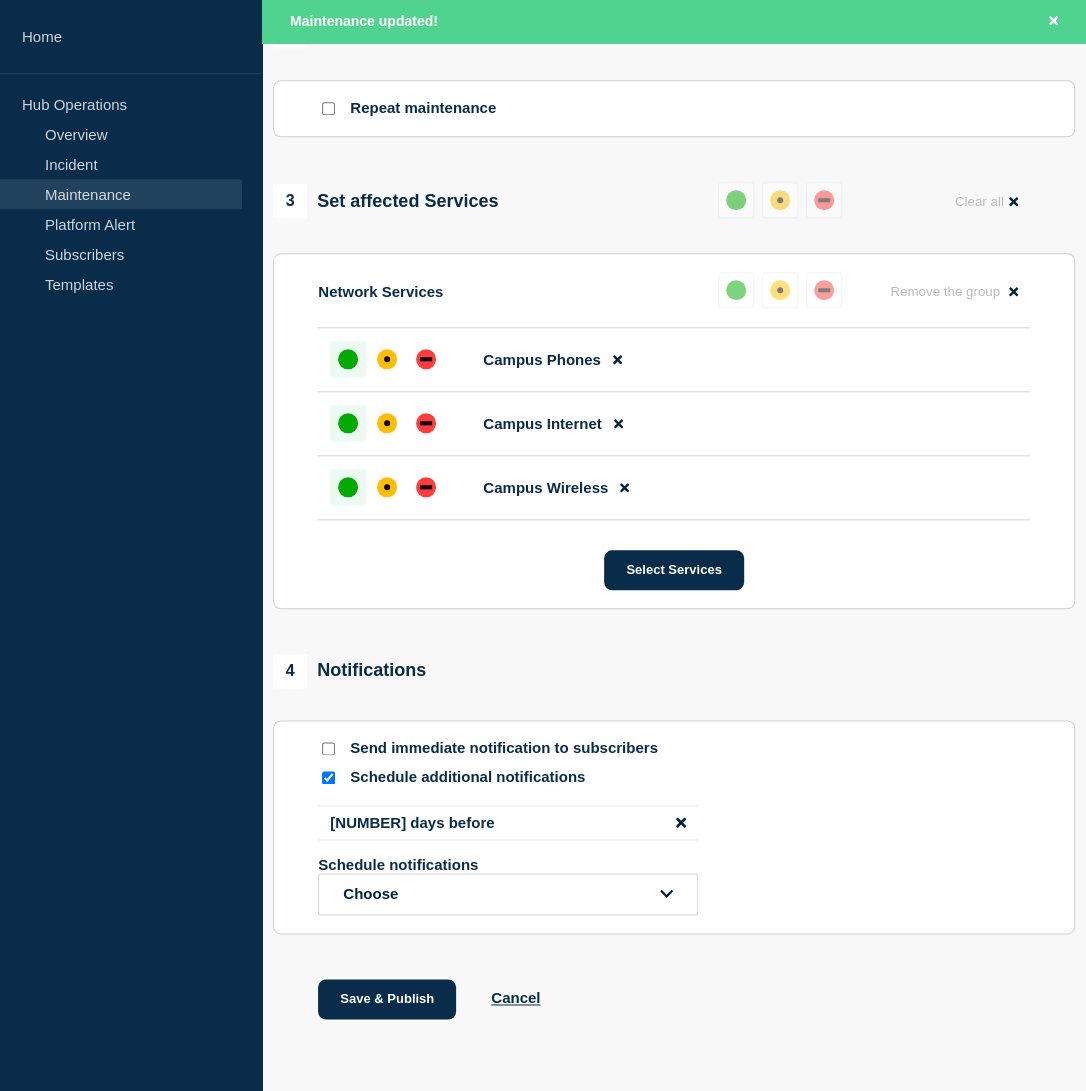 scroll, scrollTop: 977, scrollLeft: 0, axis: vertical 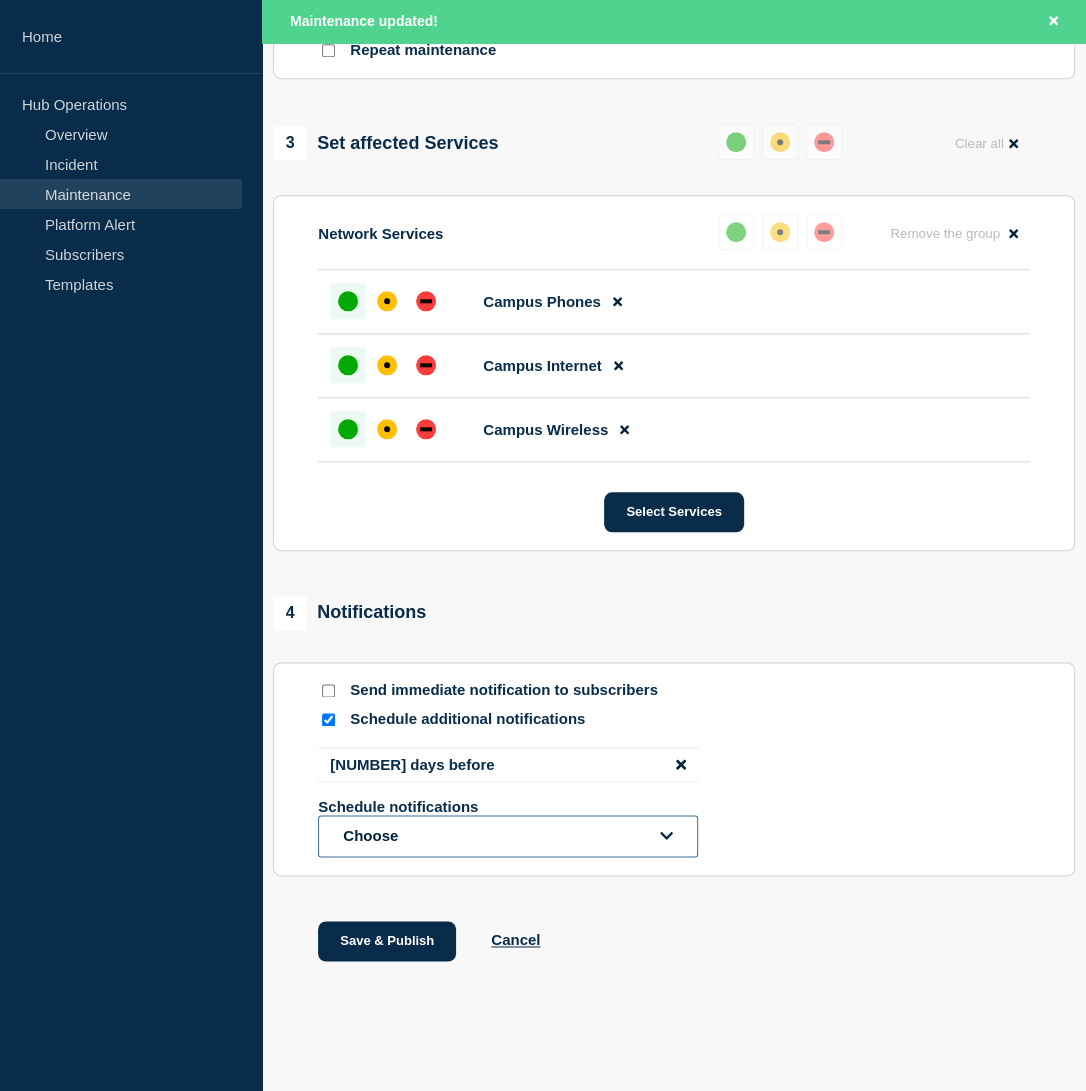 click on "Choose" 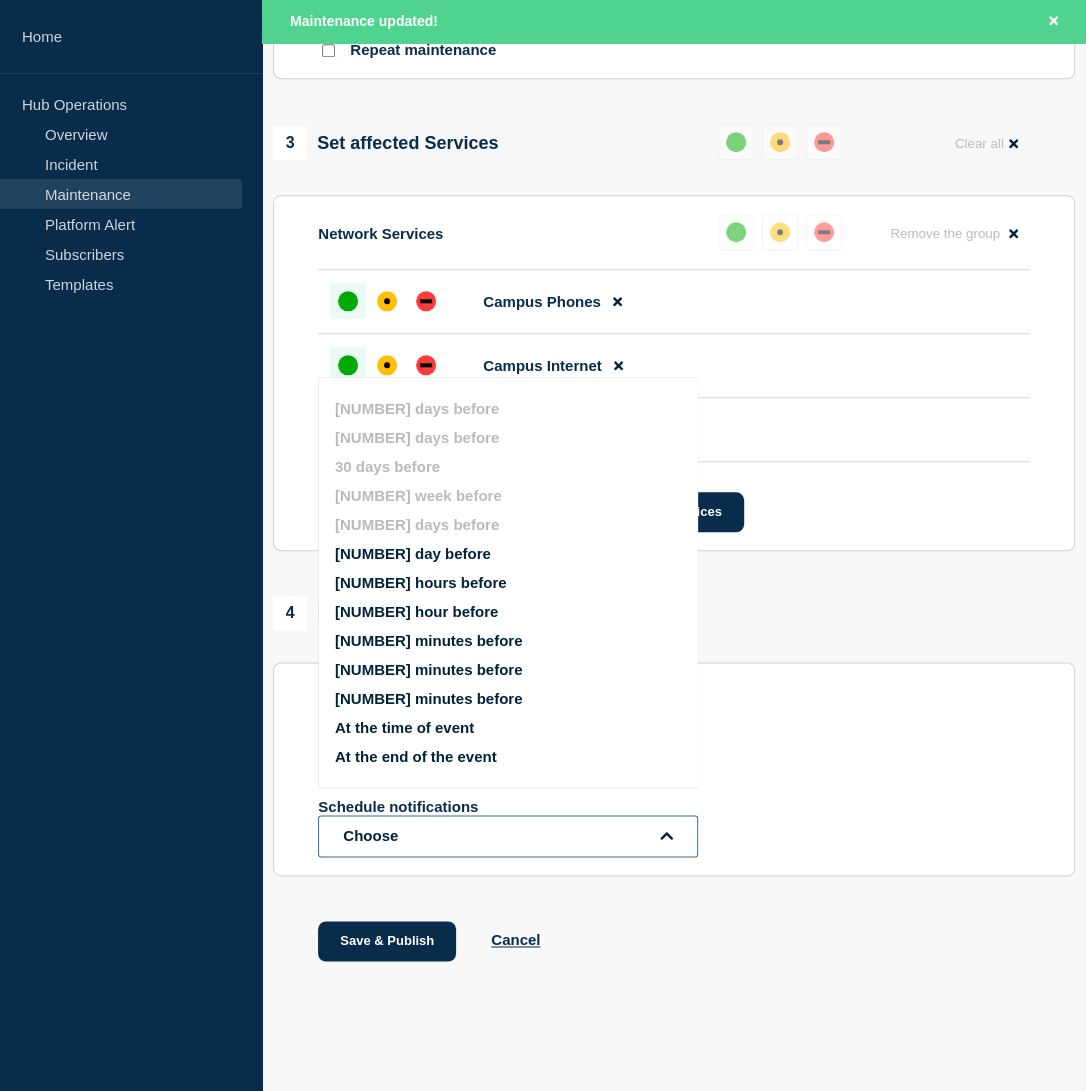 click on "Choose" 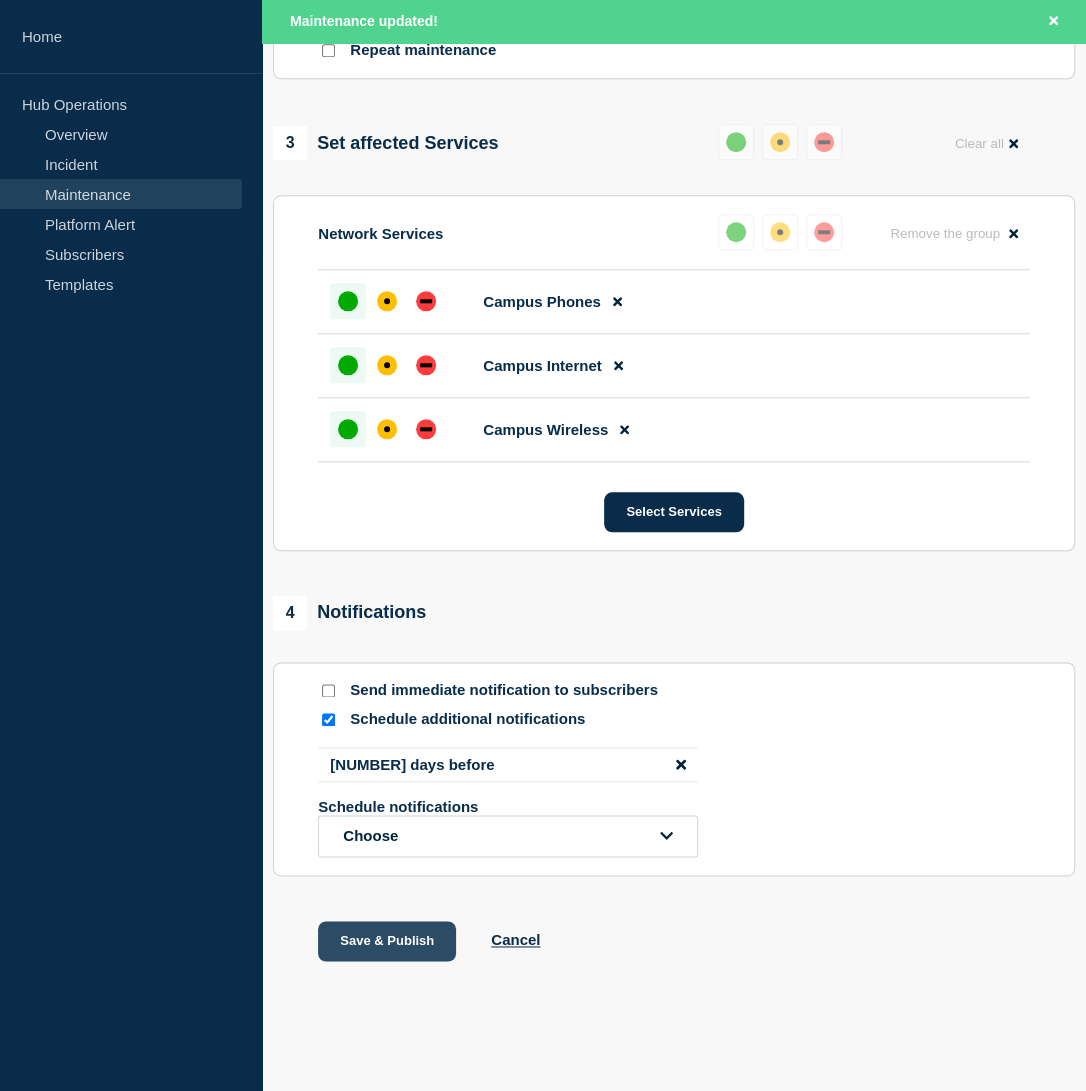 click on "Save & Publish" at bounding box center [387, 941] 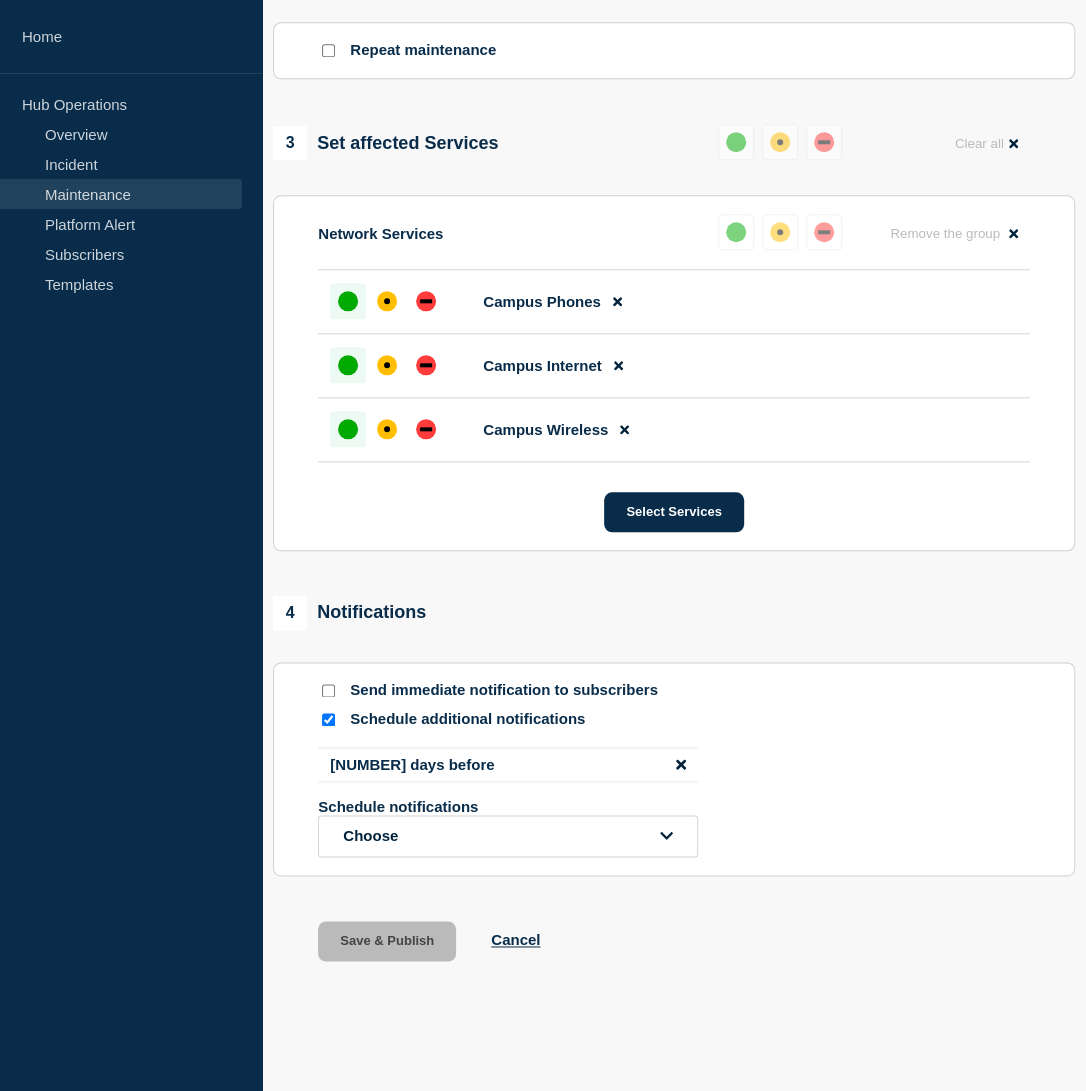 scroll, scrollTop: 935, scrollLeft: 0, axis: vertical 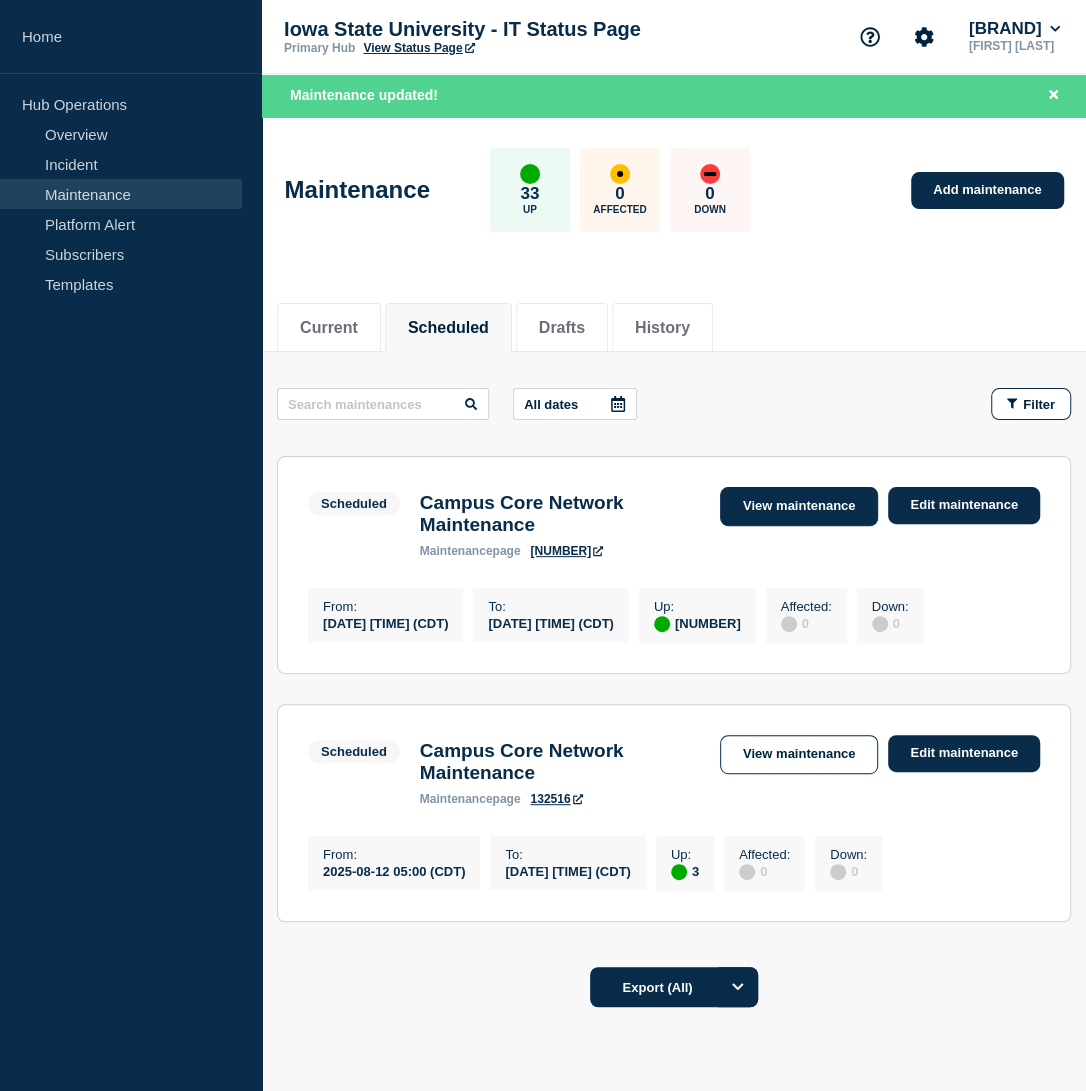 click on "View maintenance" at bounding box center [799, 506] 